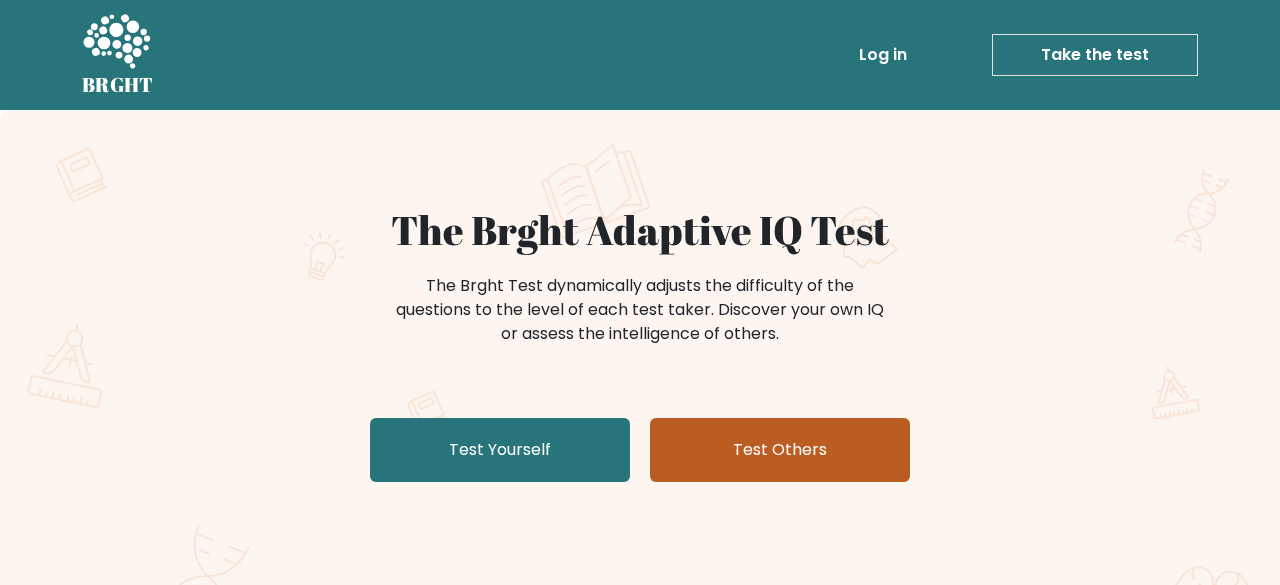 scroll, scrollTop: 0, scrollLeft: 0, axis: both 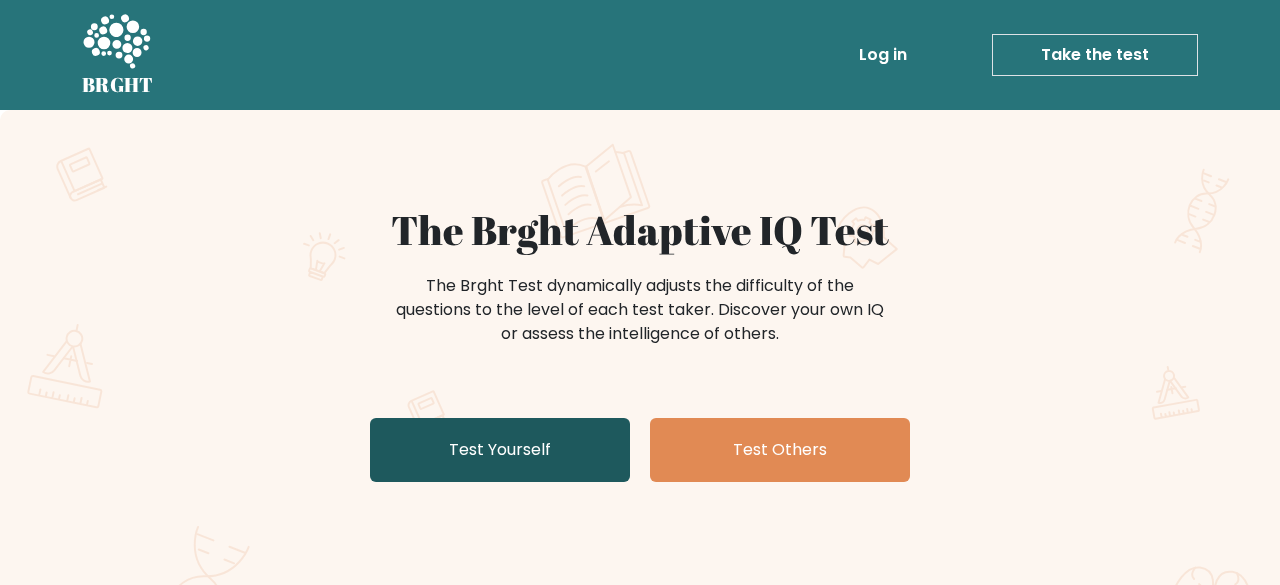 click on "Test Yourself" at bounding box center (500, 450) 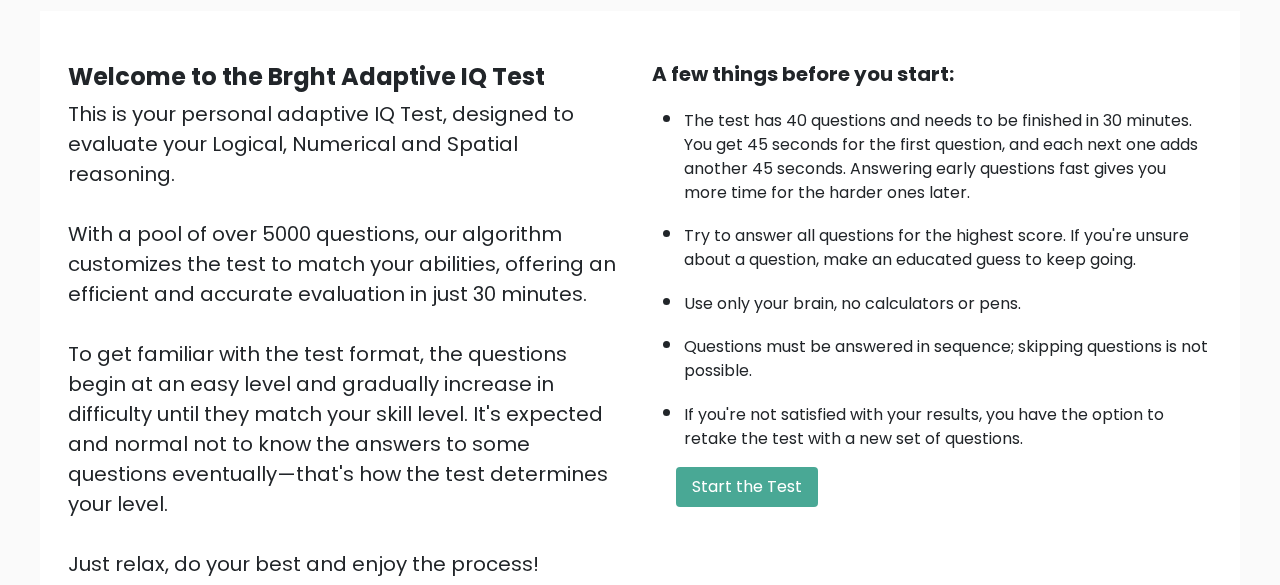 scroll, scrollTop: 141, scrollLeft: 0, axis: vertical 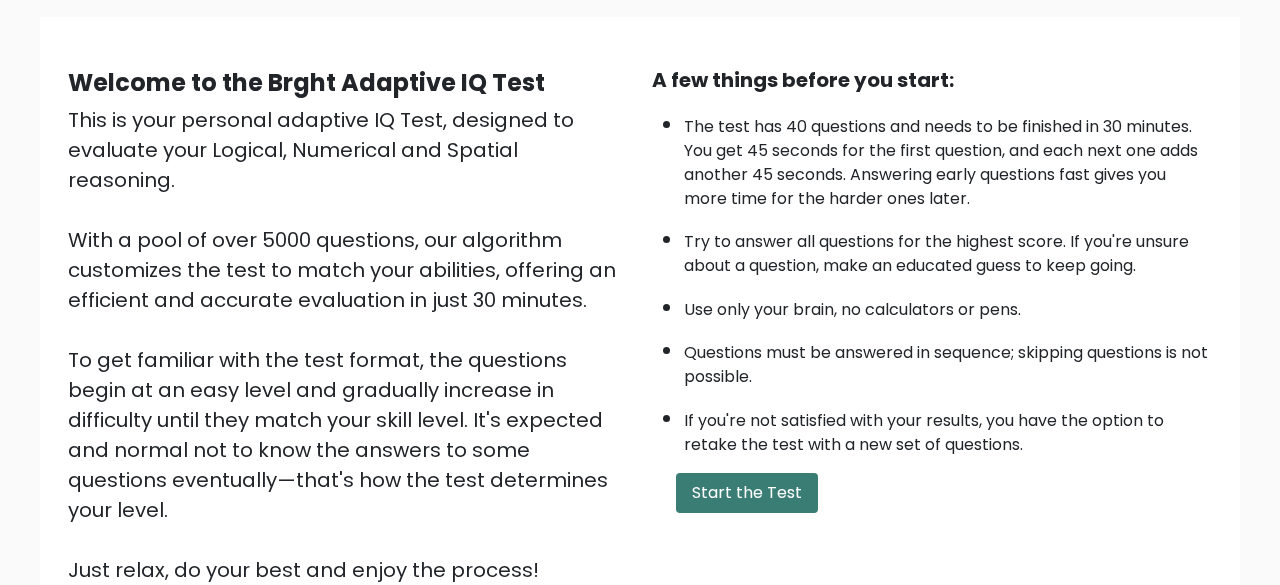 click on "Start the Test" at bounding box center [747, 493] 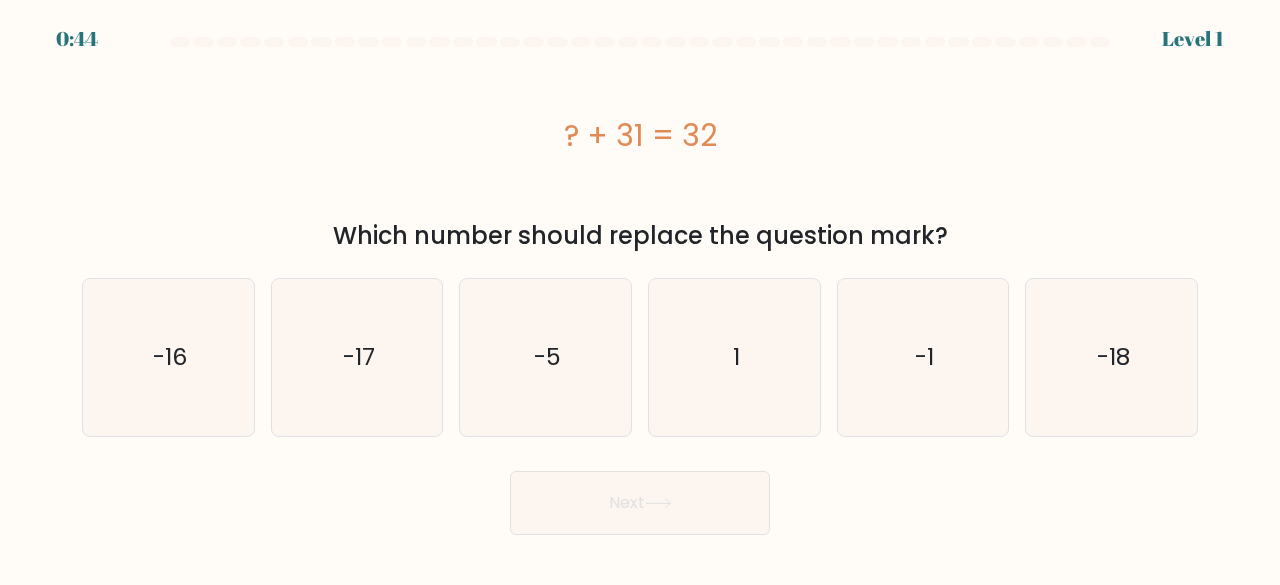 scroll, scrollTop: 0, scrollLeft: 0, axis: both 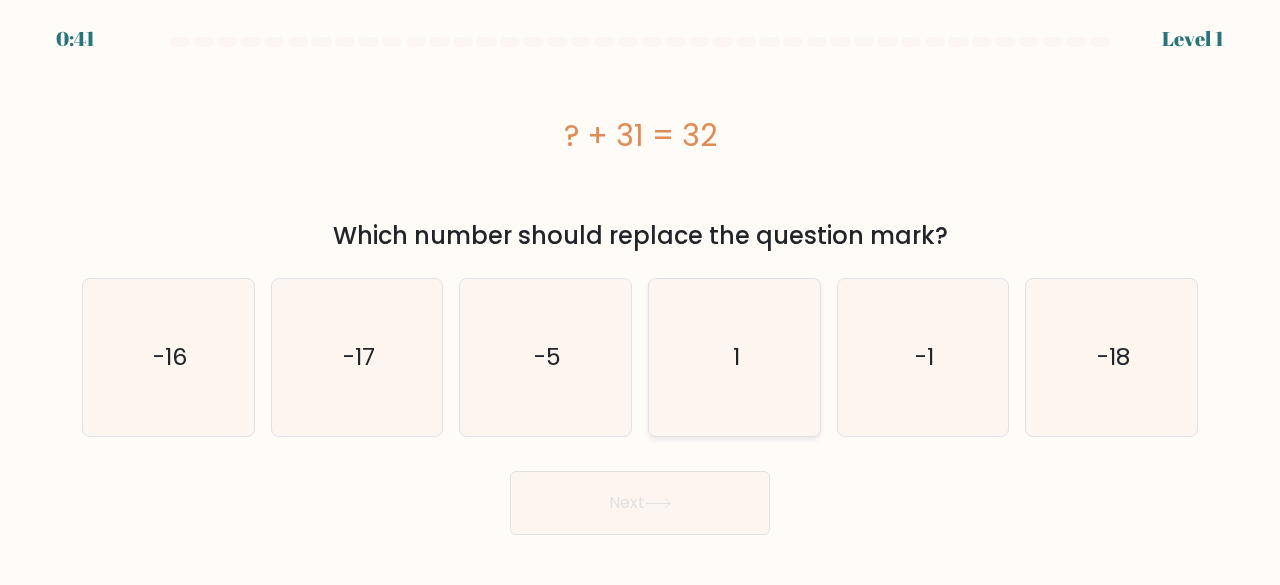 click on "1" 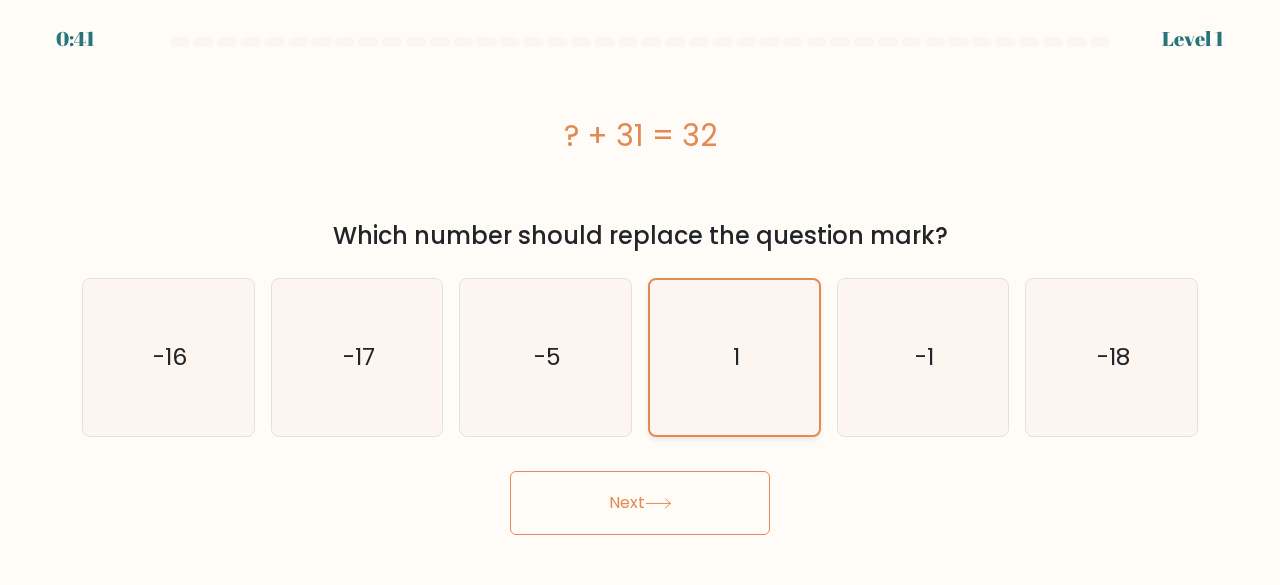click on "Next" at bounding box center (640, 503) 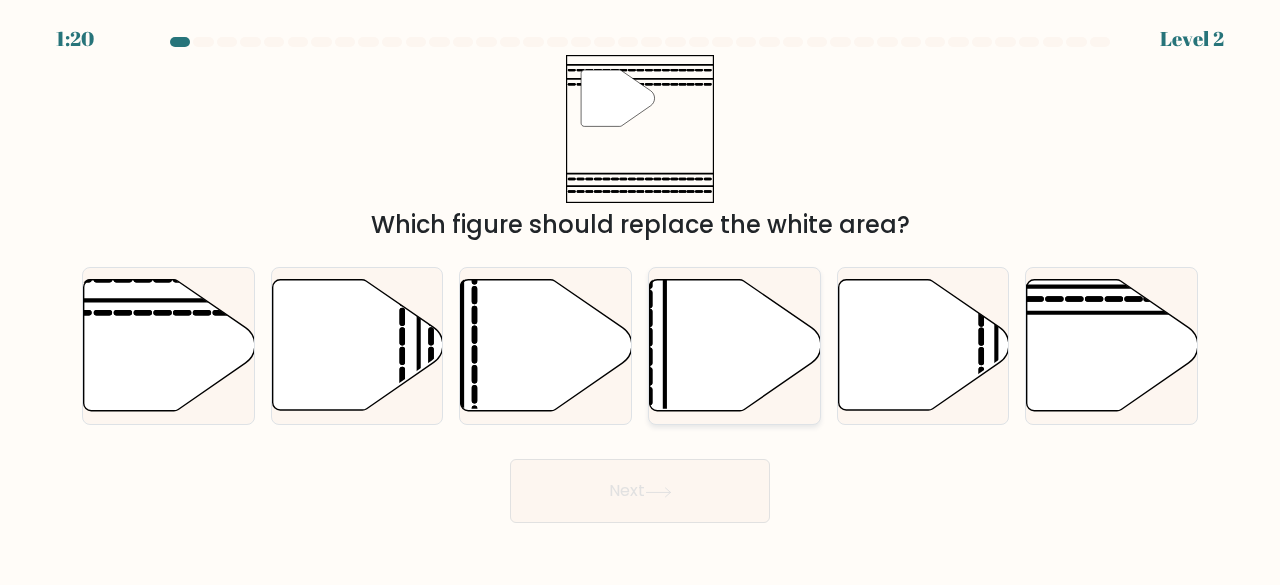 click 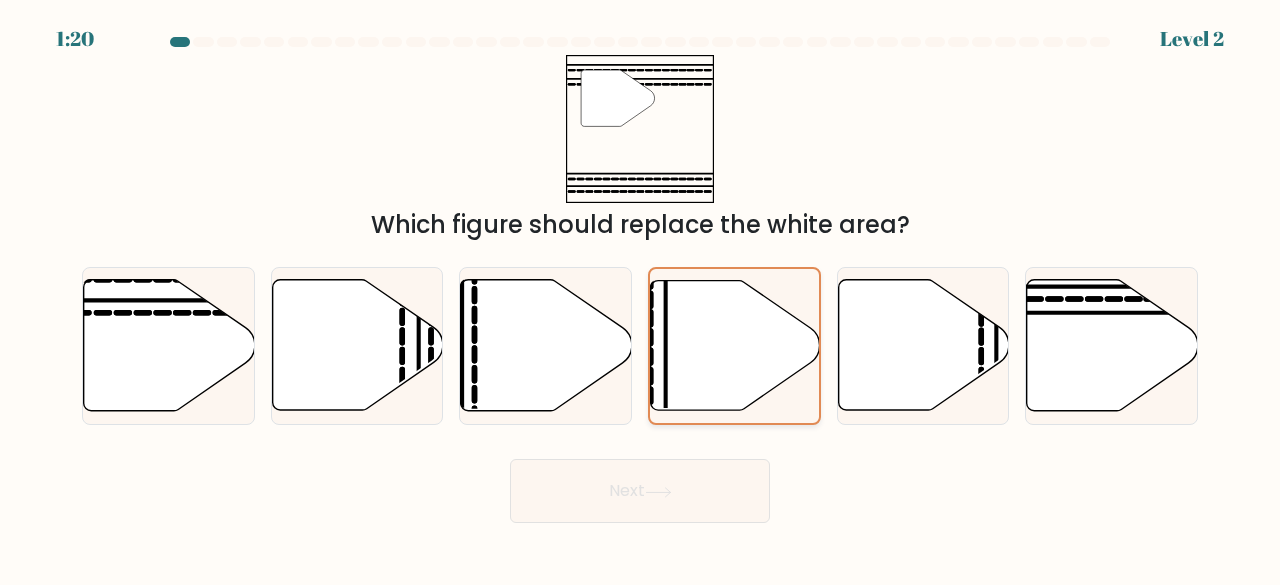 click on "Next" at bounding box center (640, 491) 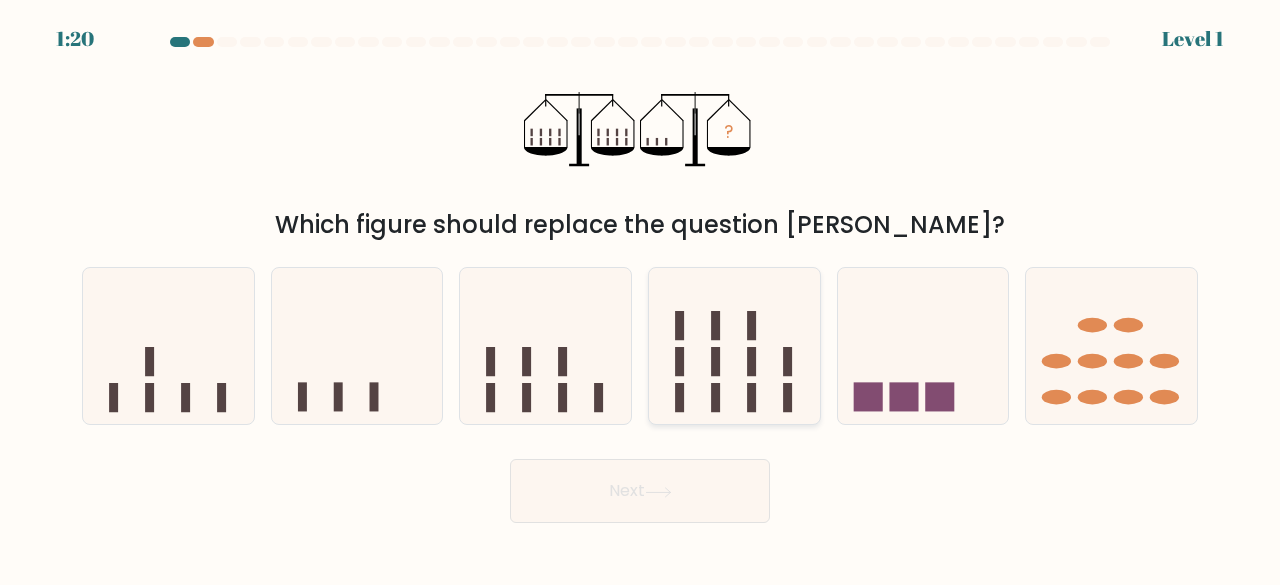 click 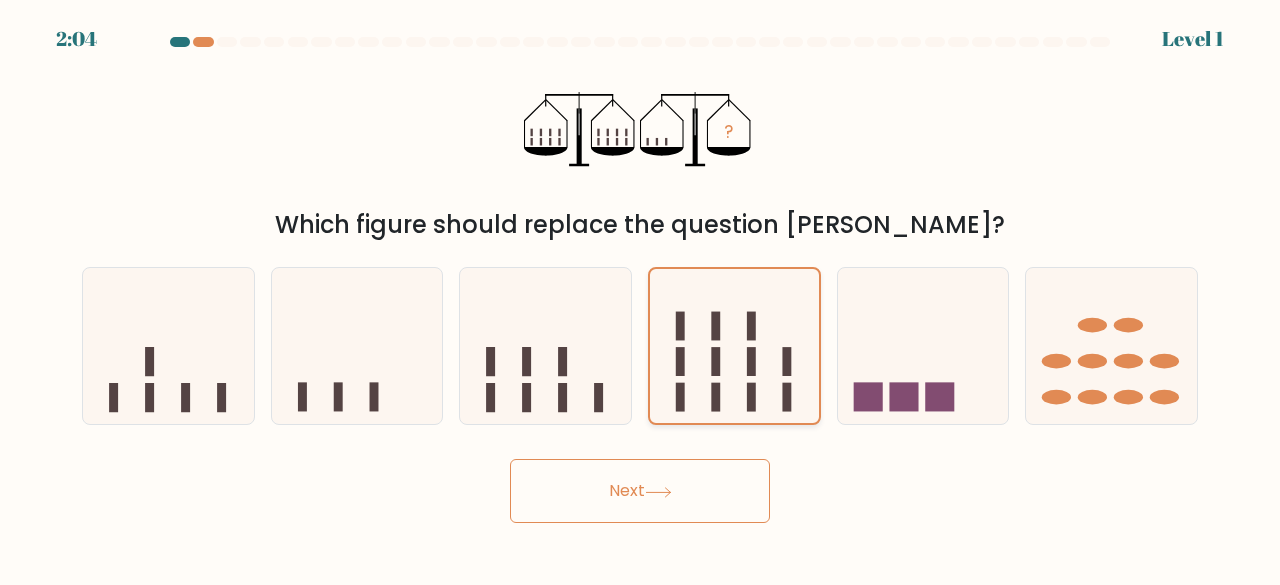 click 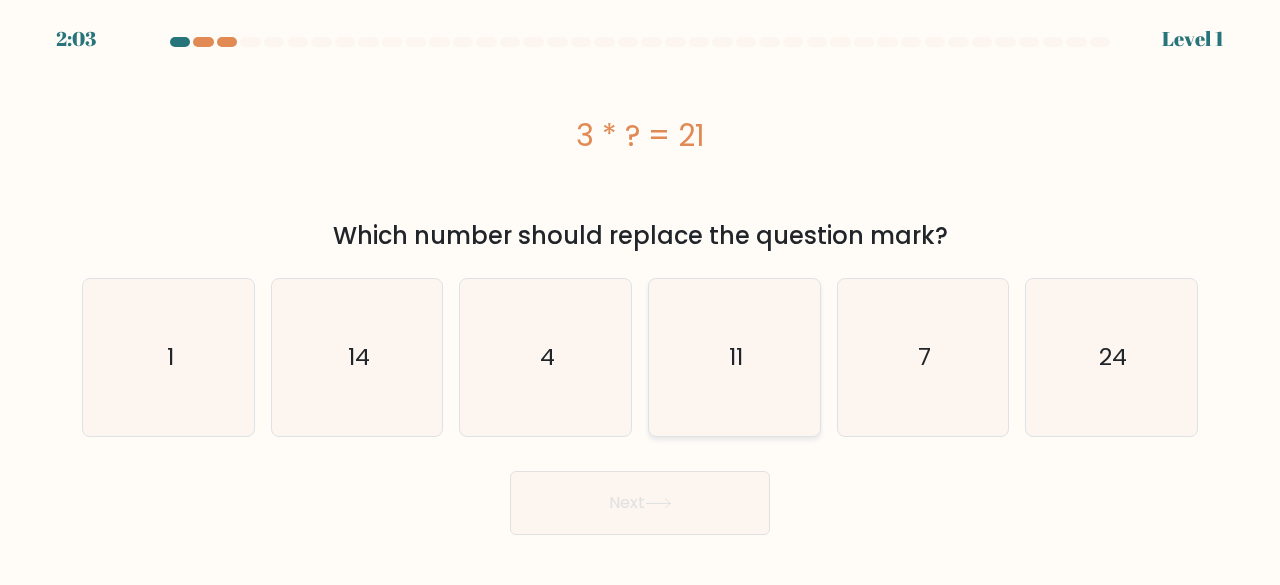 click on "11" 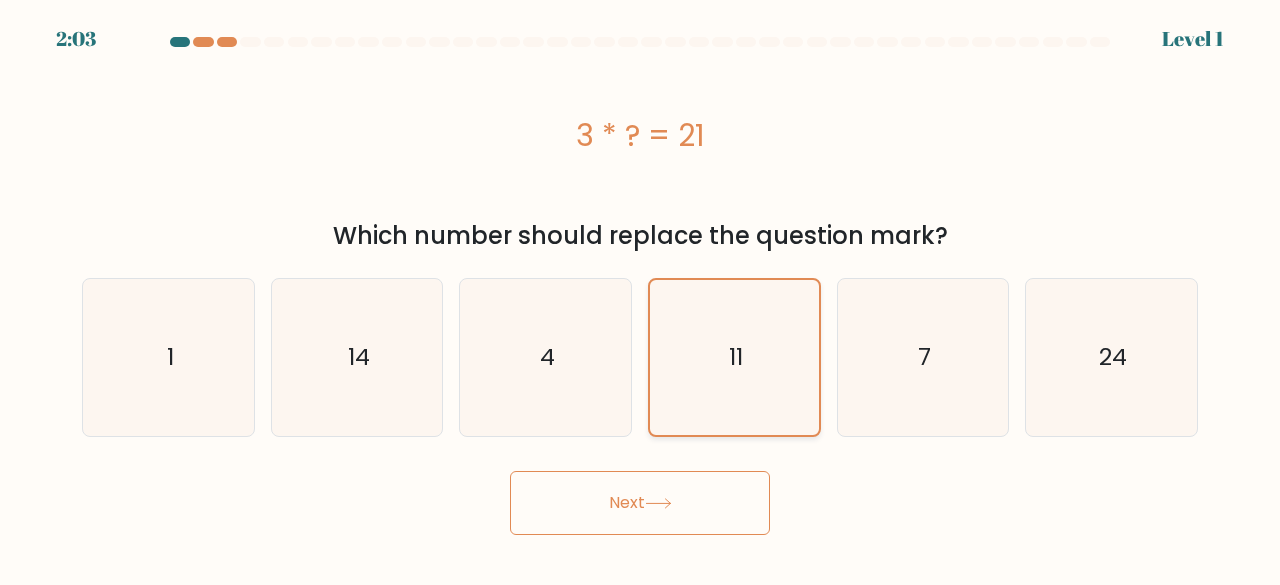 click on "Next" at bounding box center (640, 503) 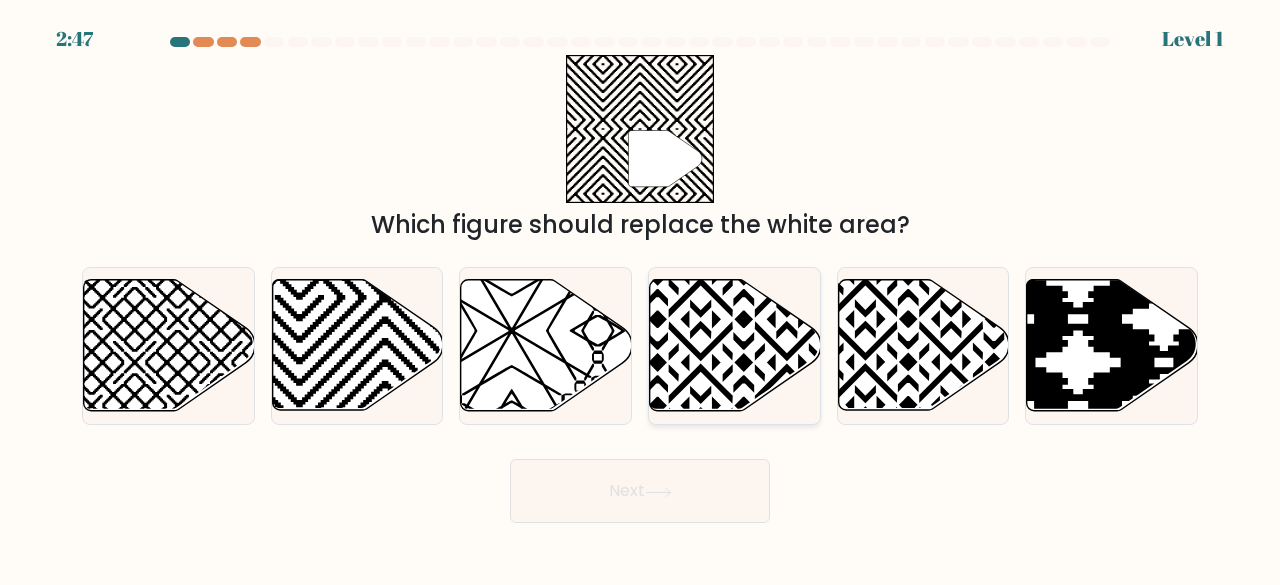 click 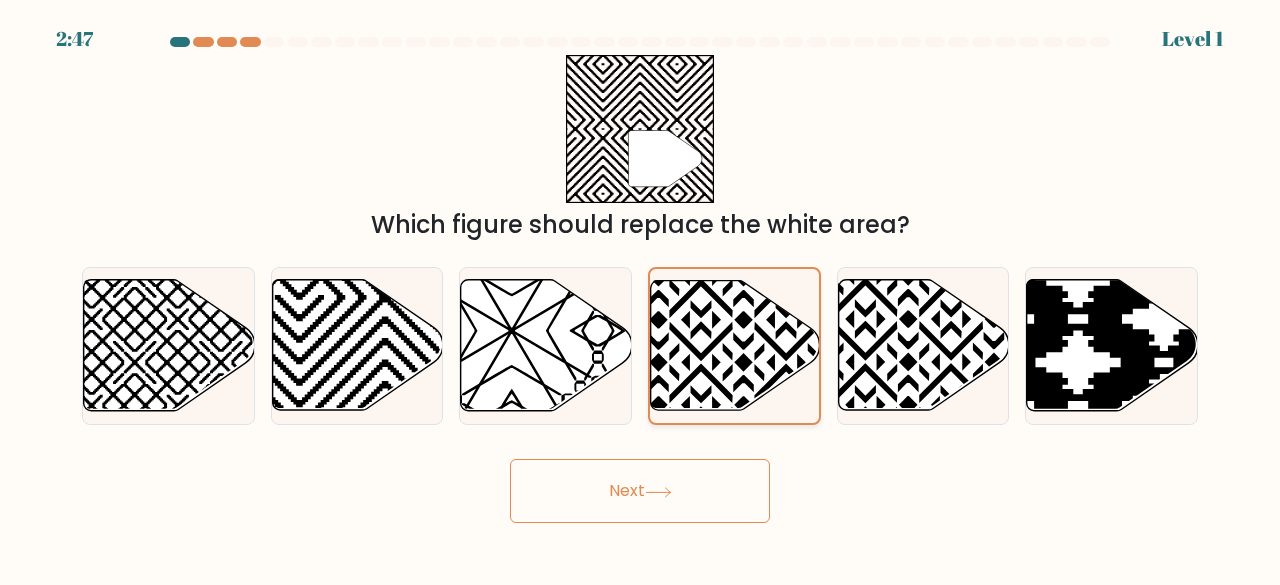 click on "Next" at bounding box center (640, 491) 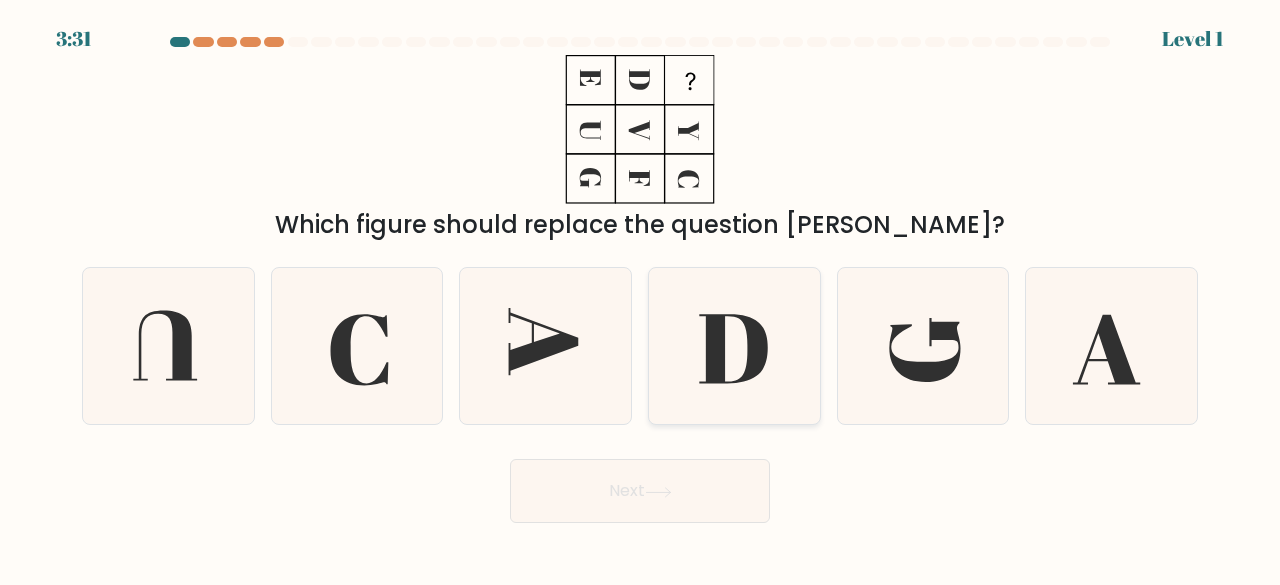 click 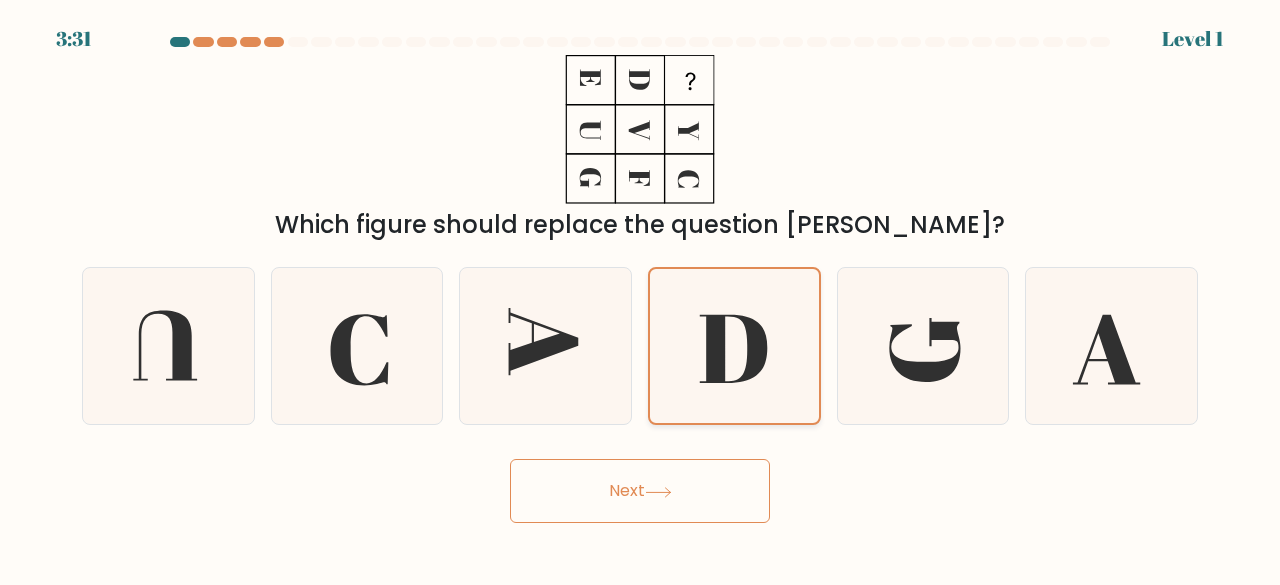 click on "Next" at bounding box center [640, 491] 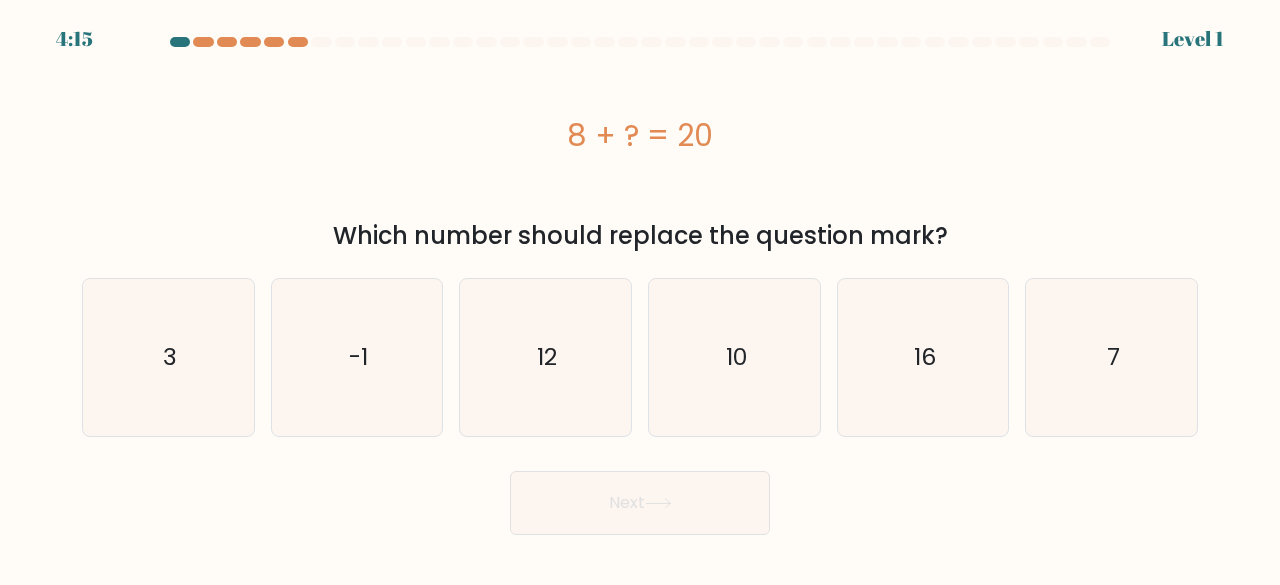 click on "10" 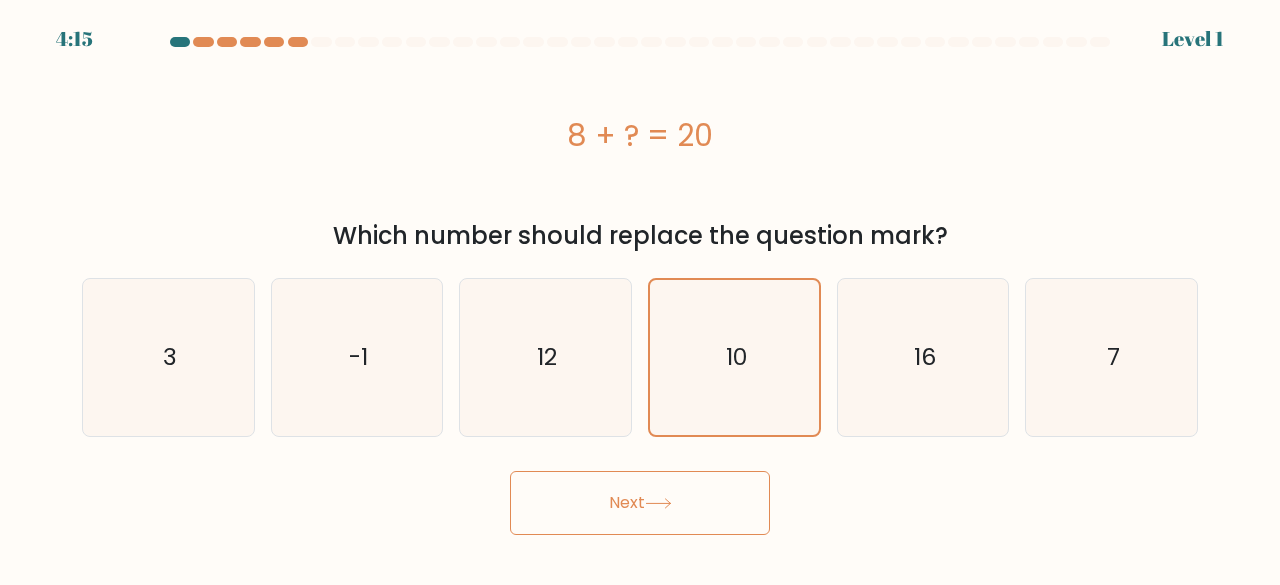 click on "Next" at bounding box center (640, 503) 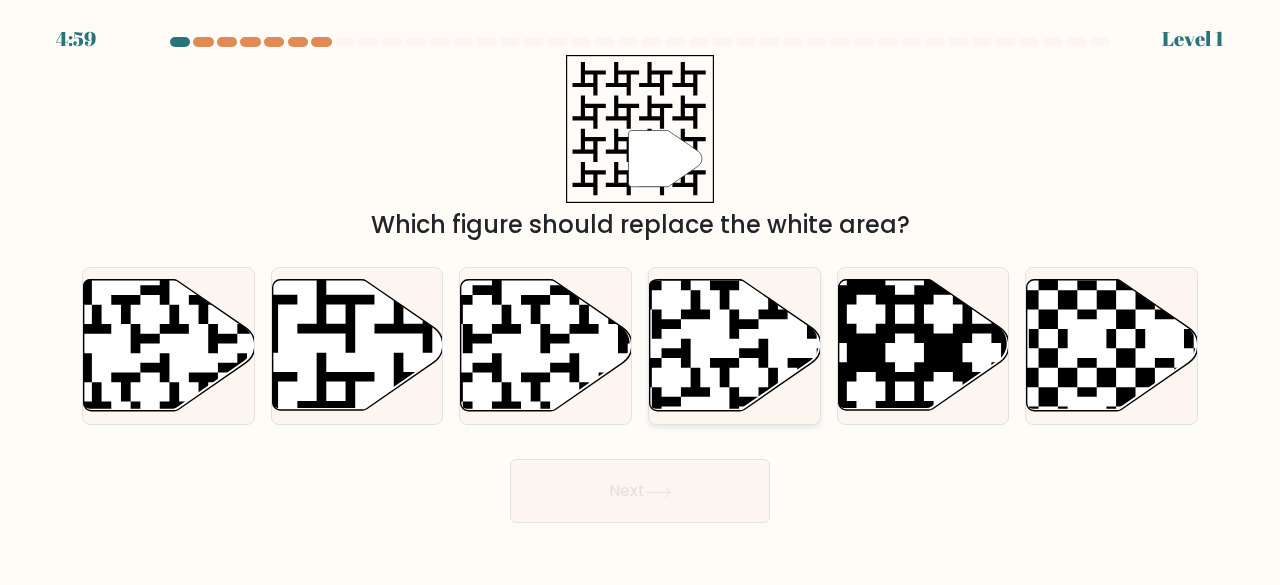 click 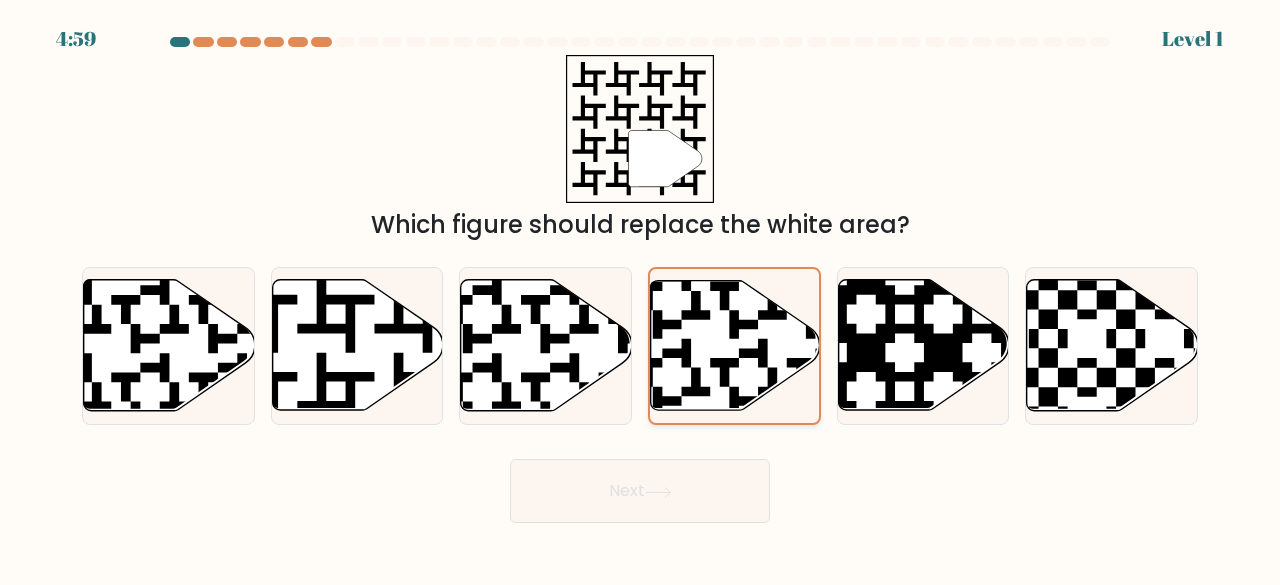 click on "Next" at bounding box center (640, 491) 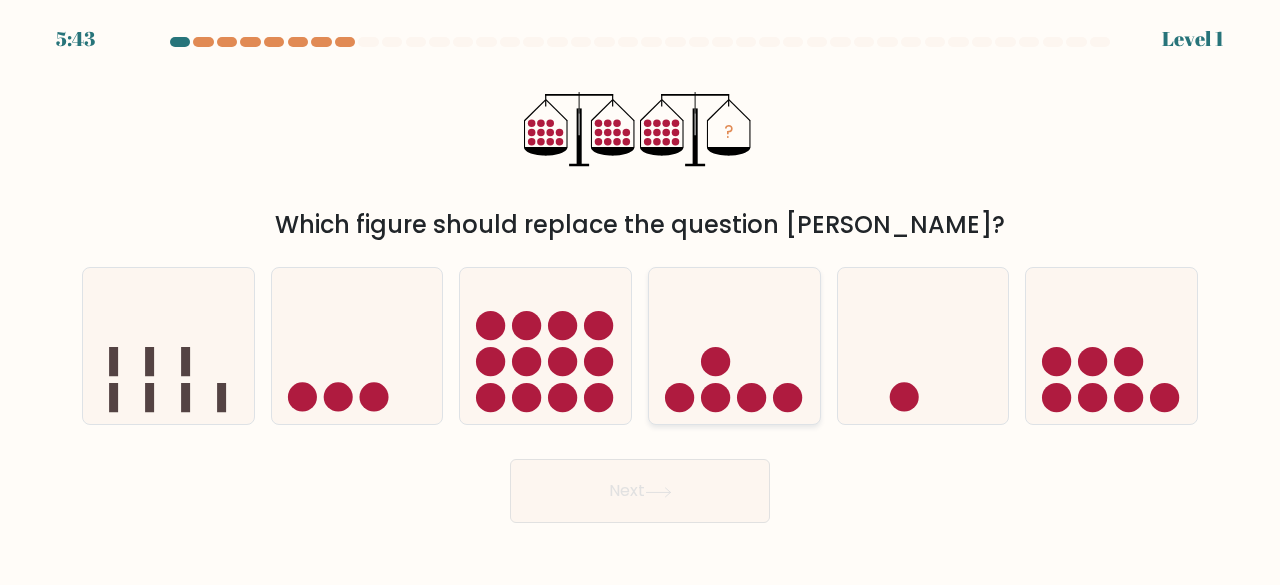 click 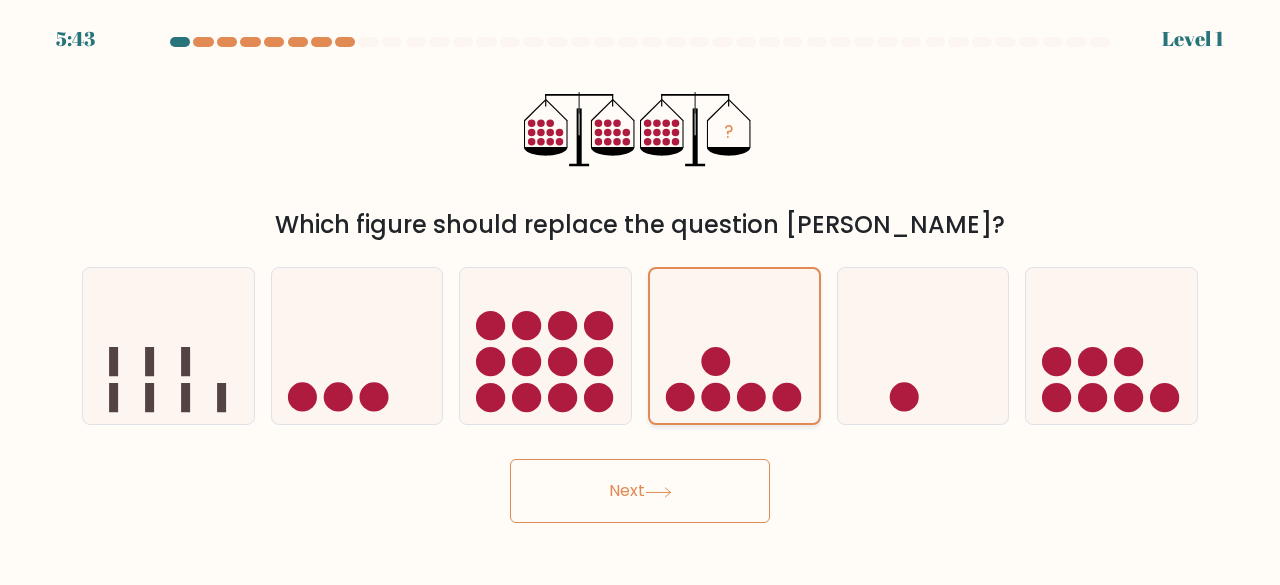 click on "Next" at bounding box center [640, 491] 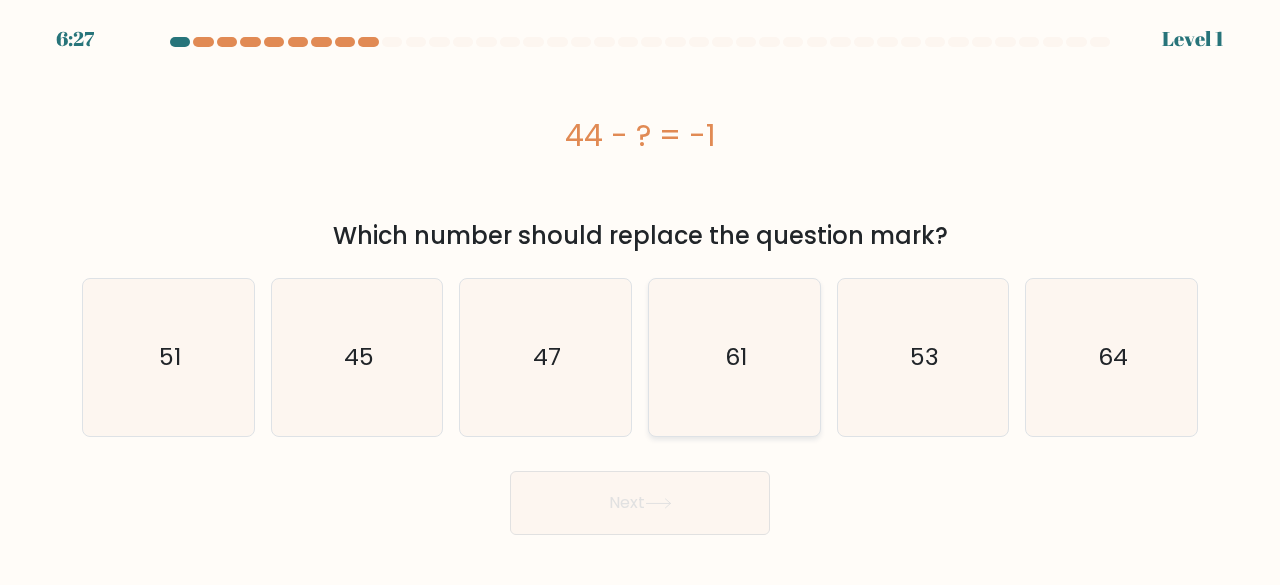 click on "61" 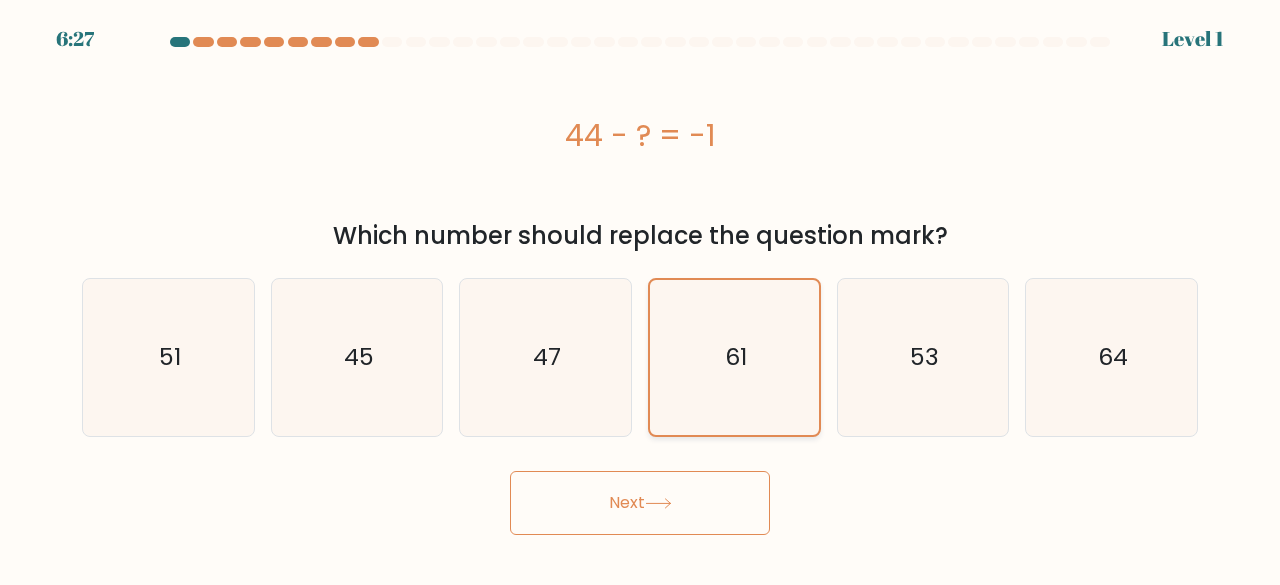 click on "Next" at bounding box center [640, 503] 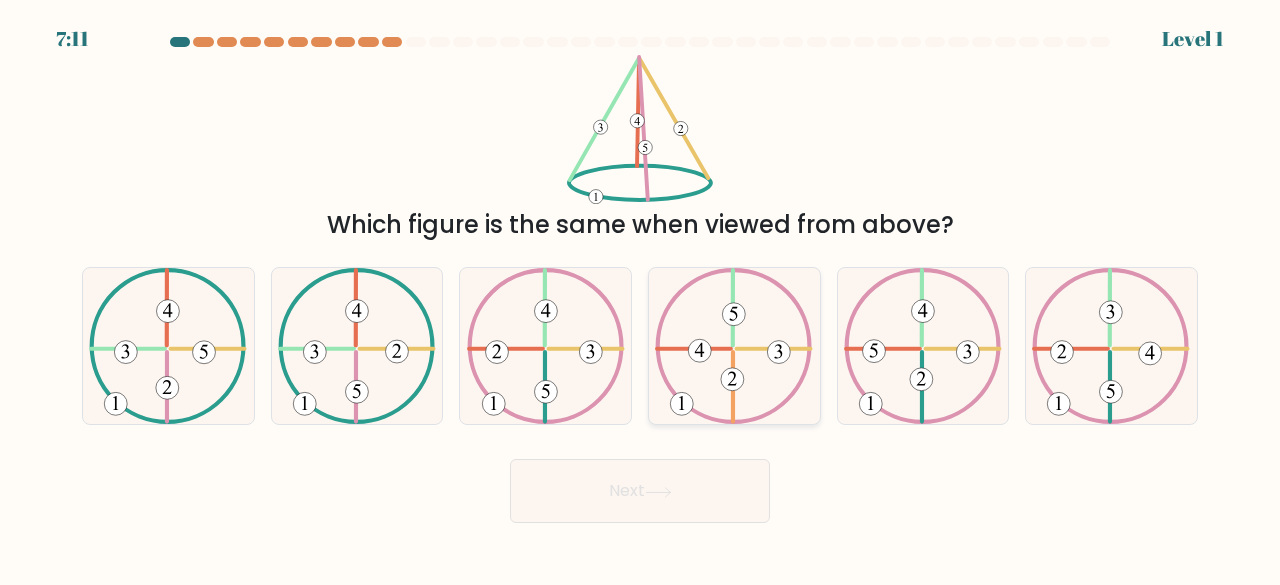 click 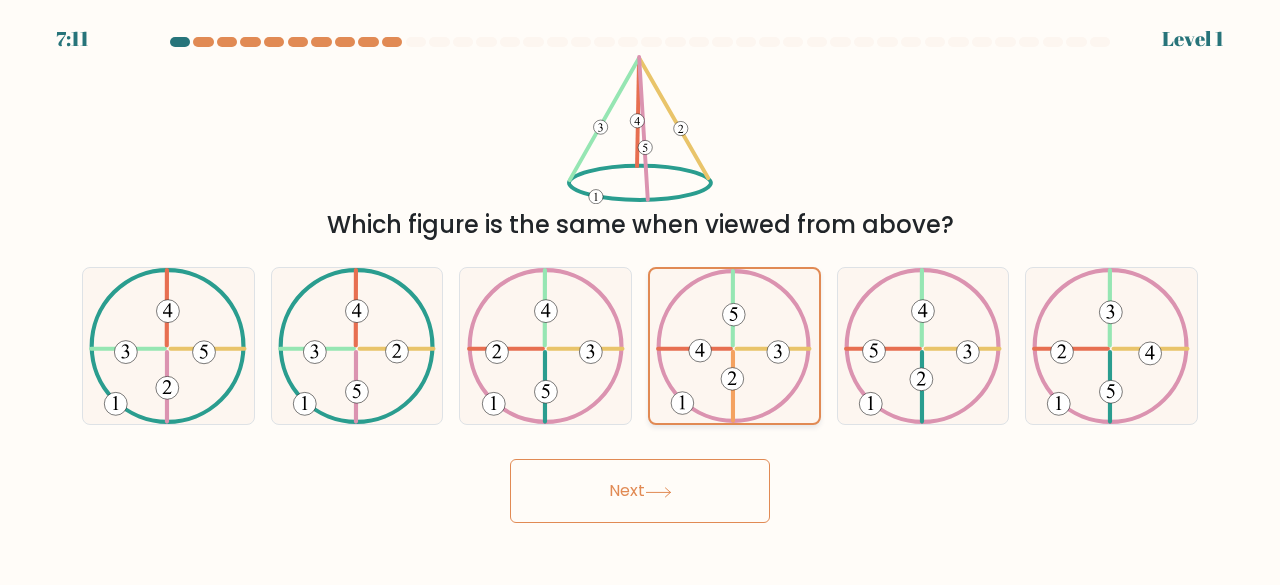 click on "Next" at bounding box center (640, 491) 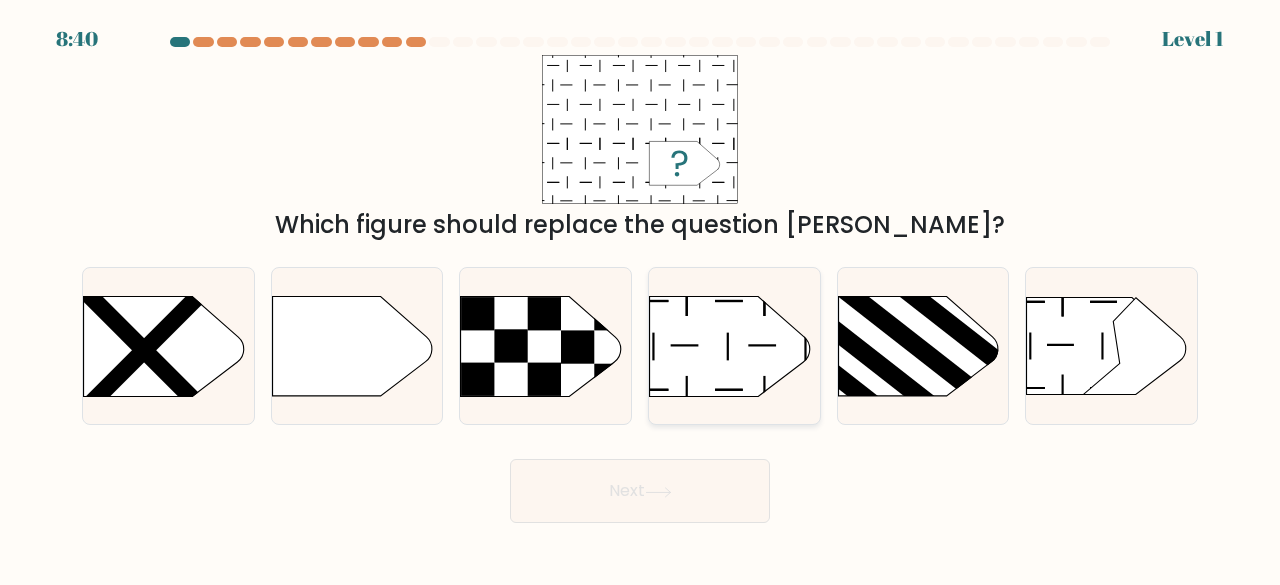 click 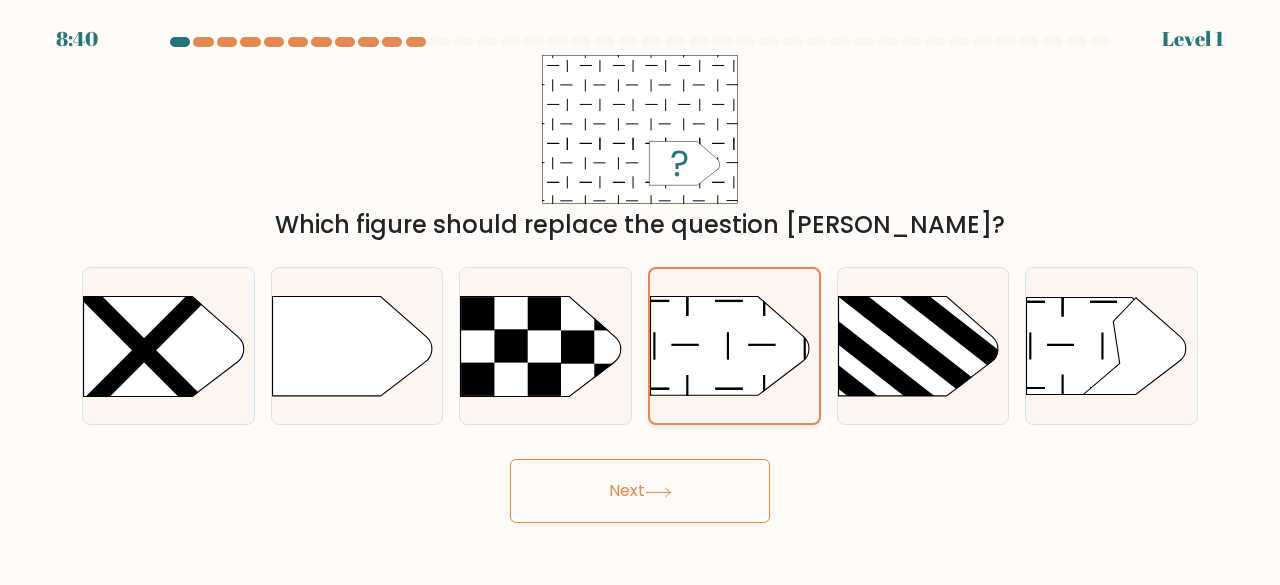 click on "Next" at bounding box center [640, 491] 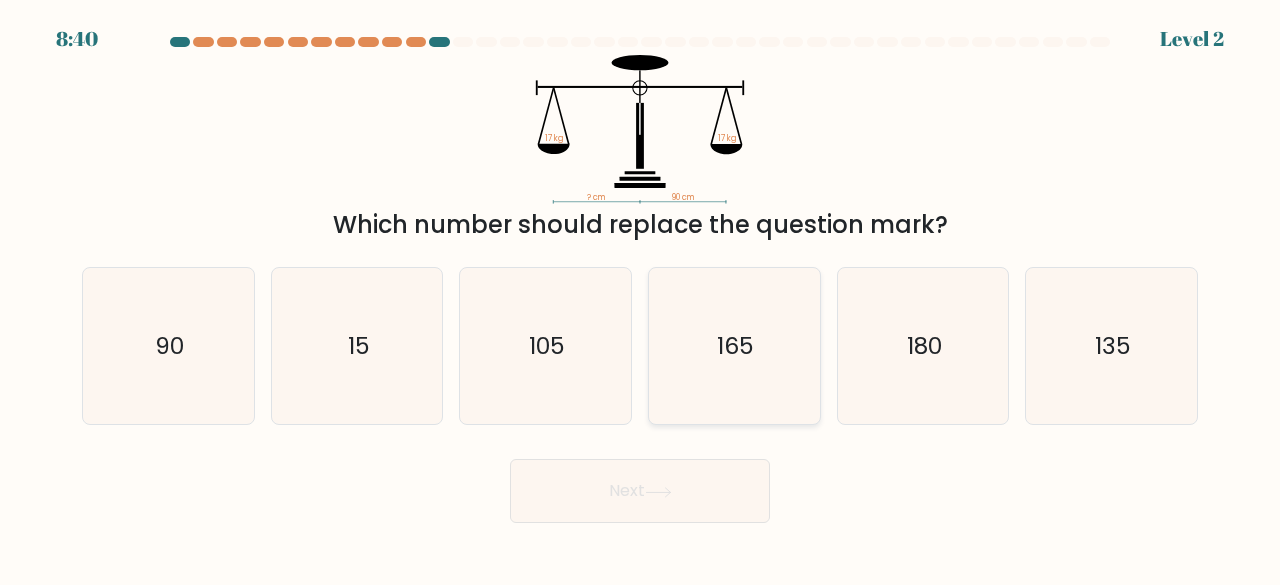 click on "165" 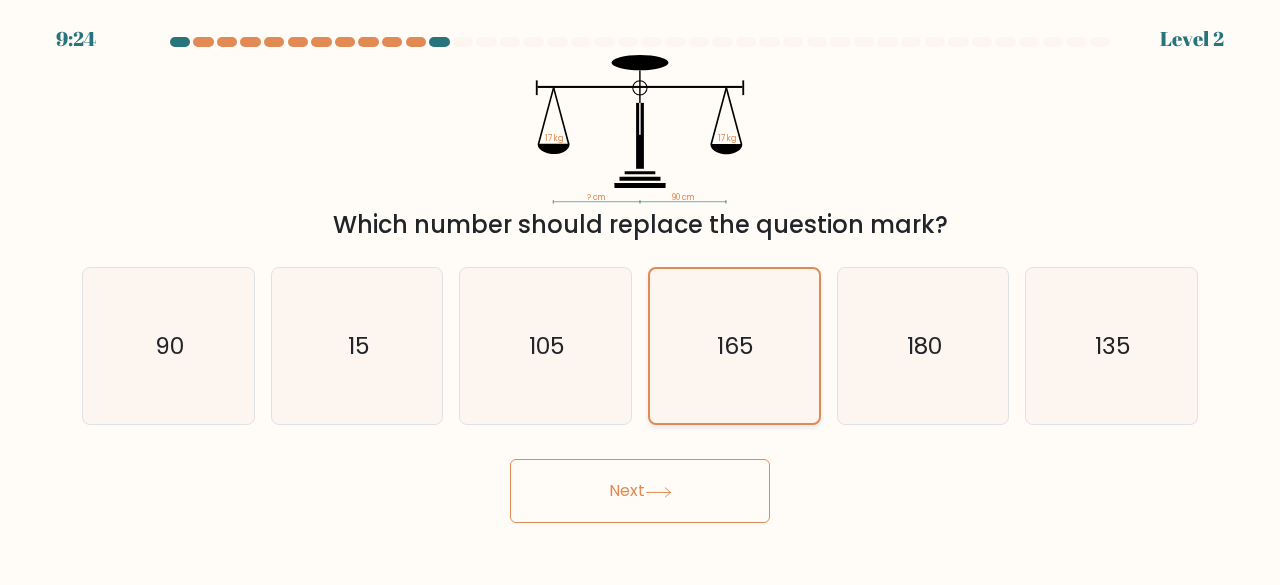 click on "Next" at bounding box center (640, 491) 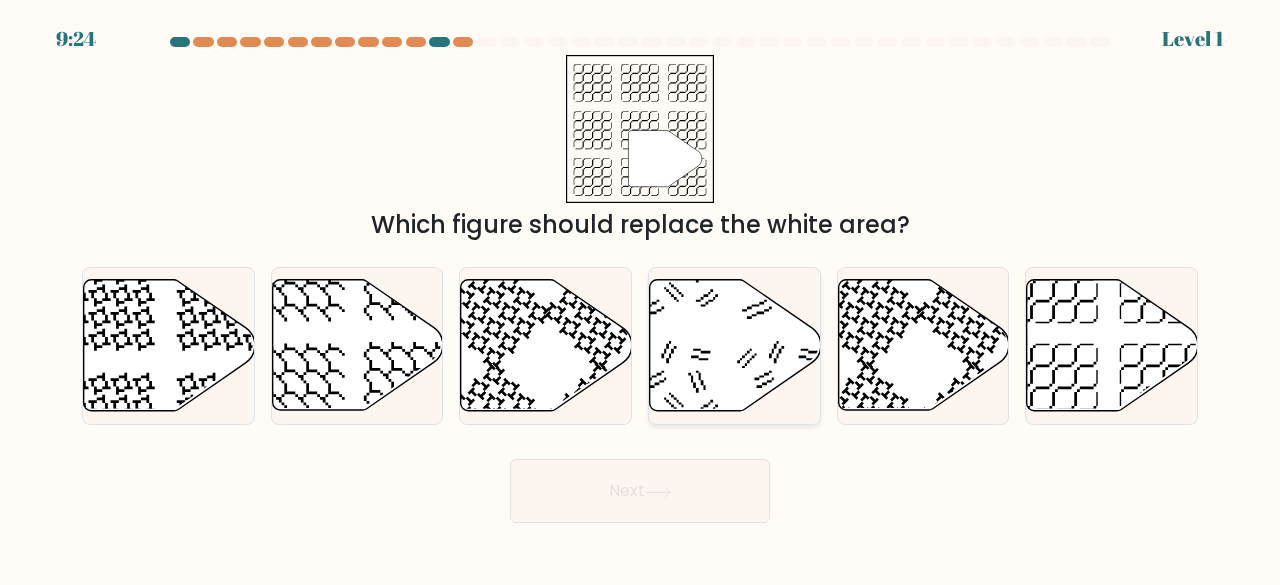 click 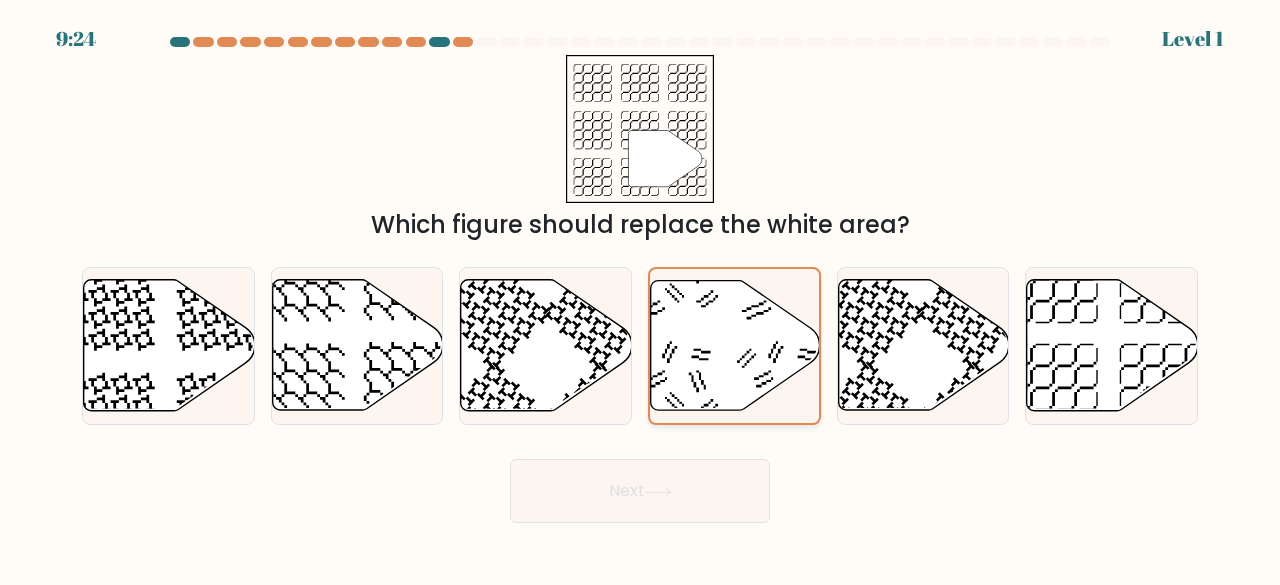 click on "Next" at bounding box center [640, 491] 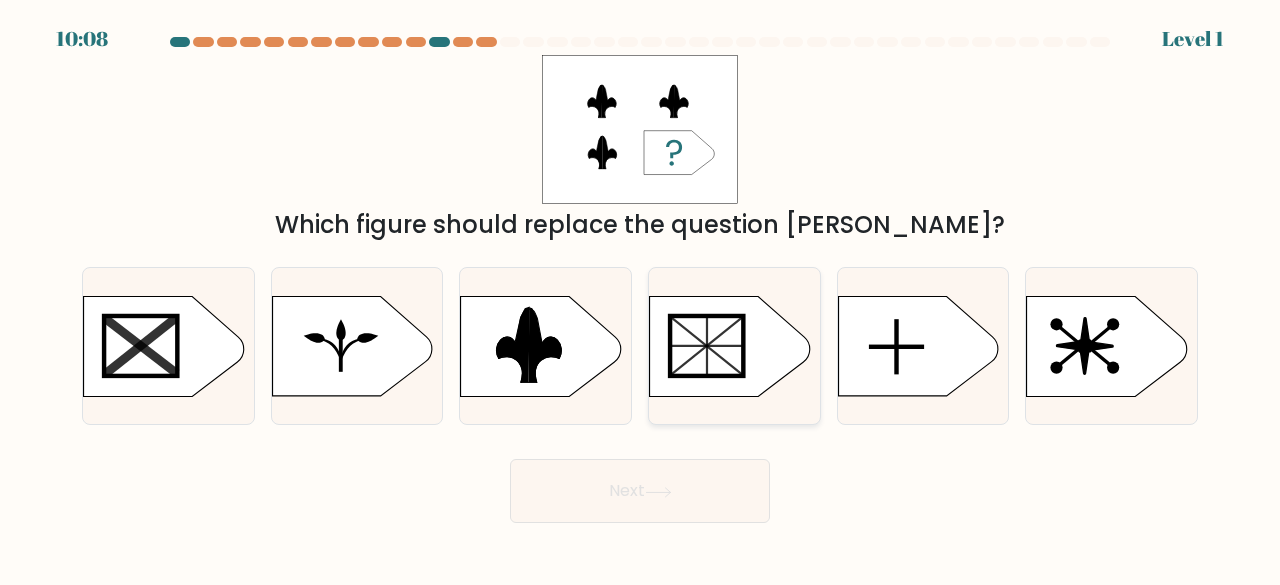 click 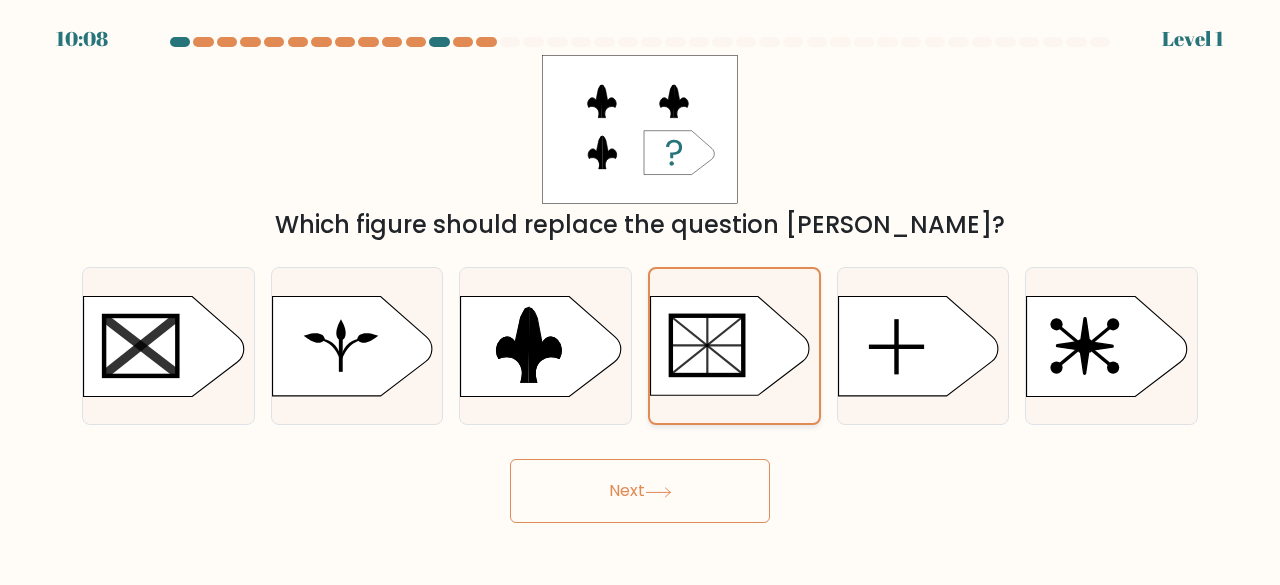 click on "Next" at bounding box center [640, 491] 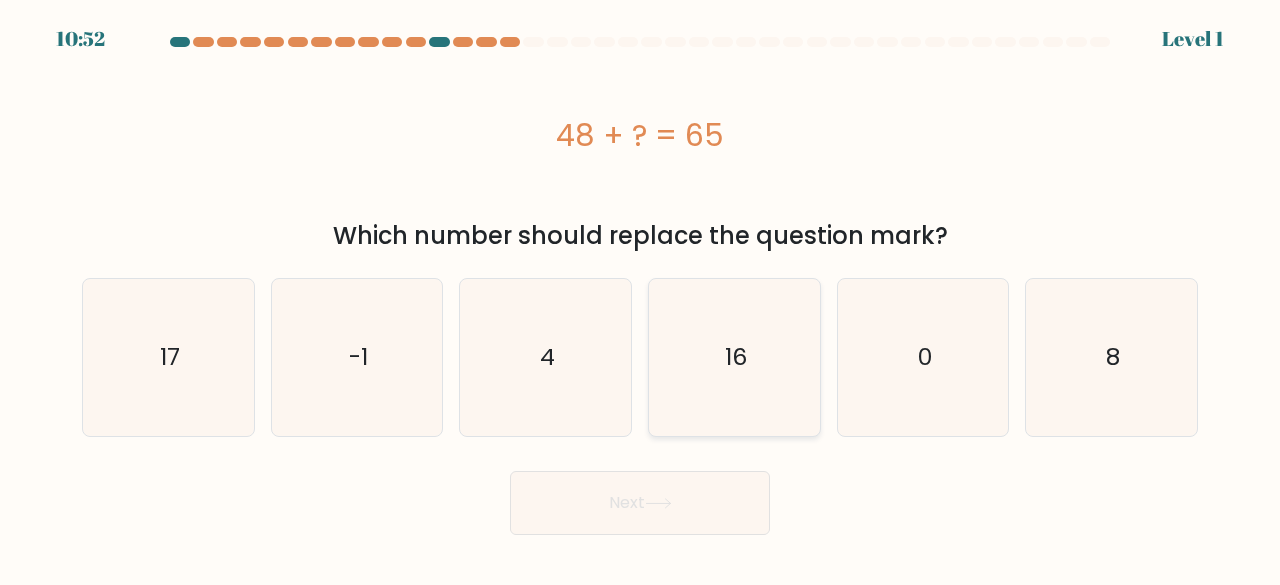 click on "16" 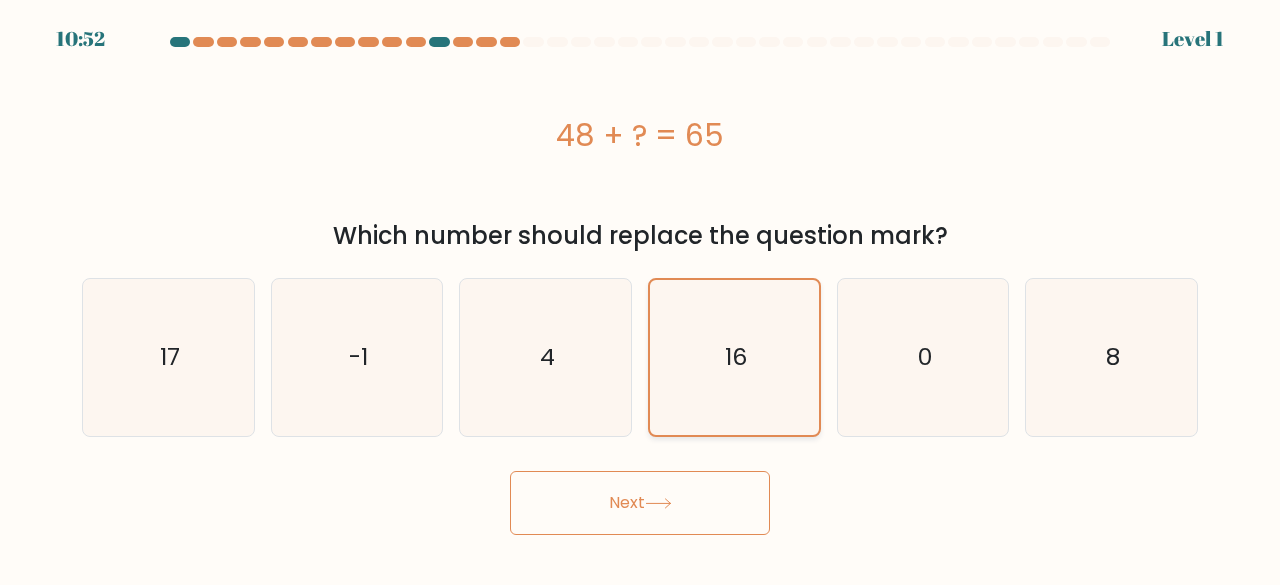 click on "Next" at bounding box center (640, 503) 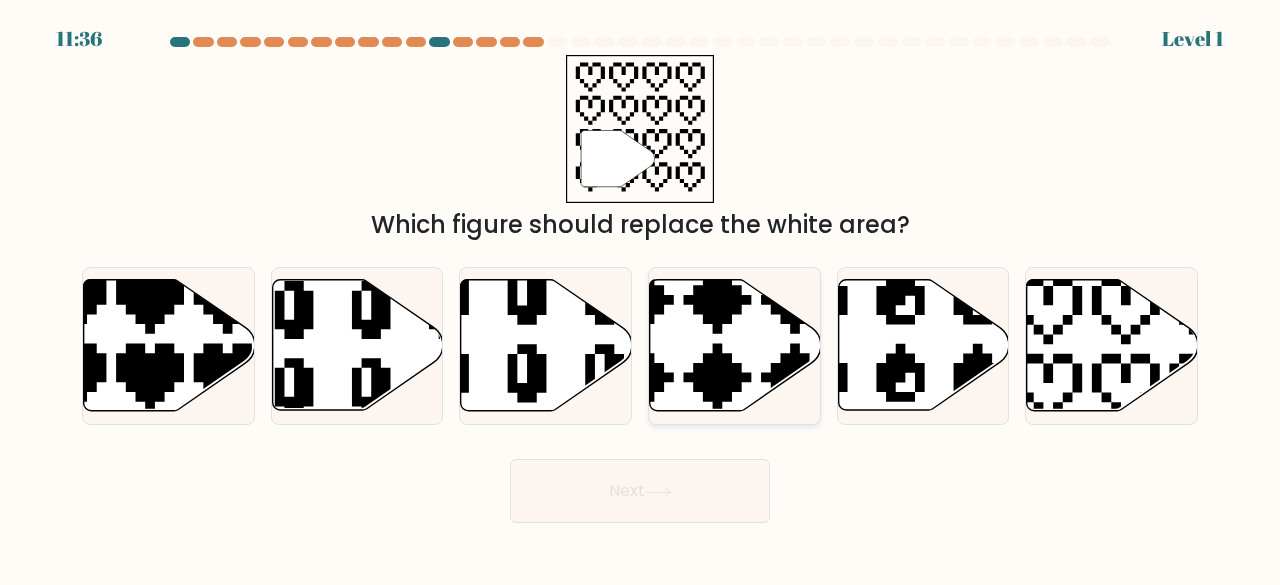 click 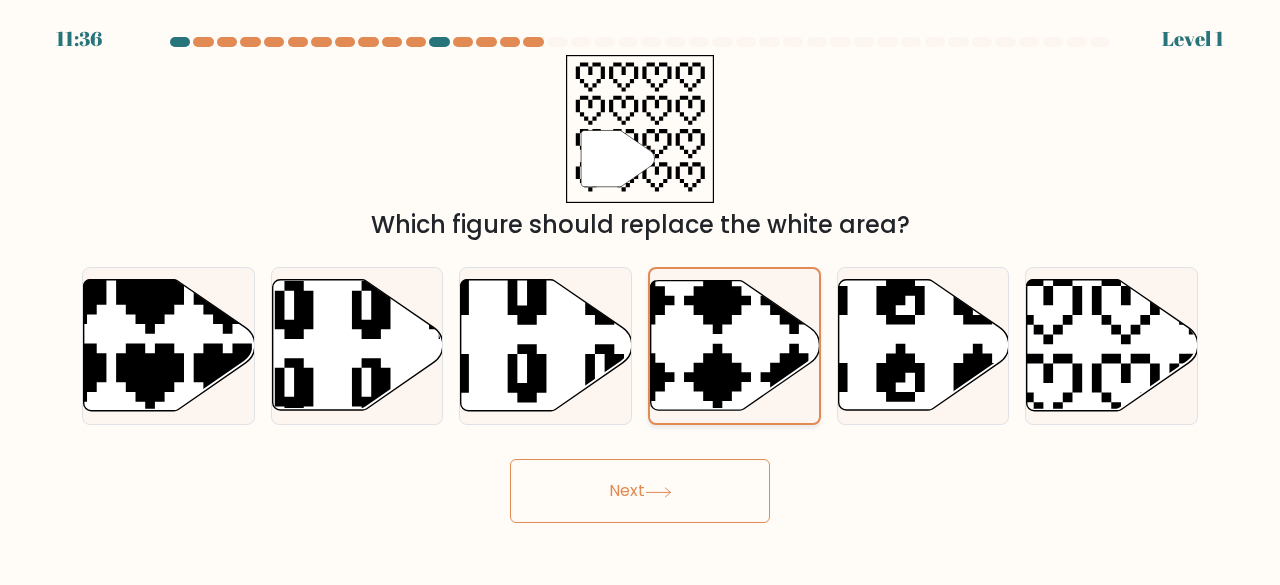 click on "Next" at bounding box center [640, 491] 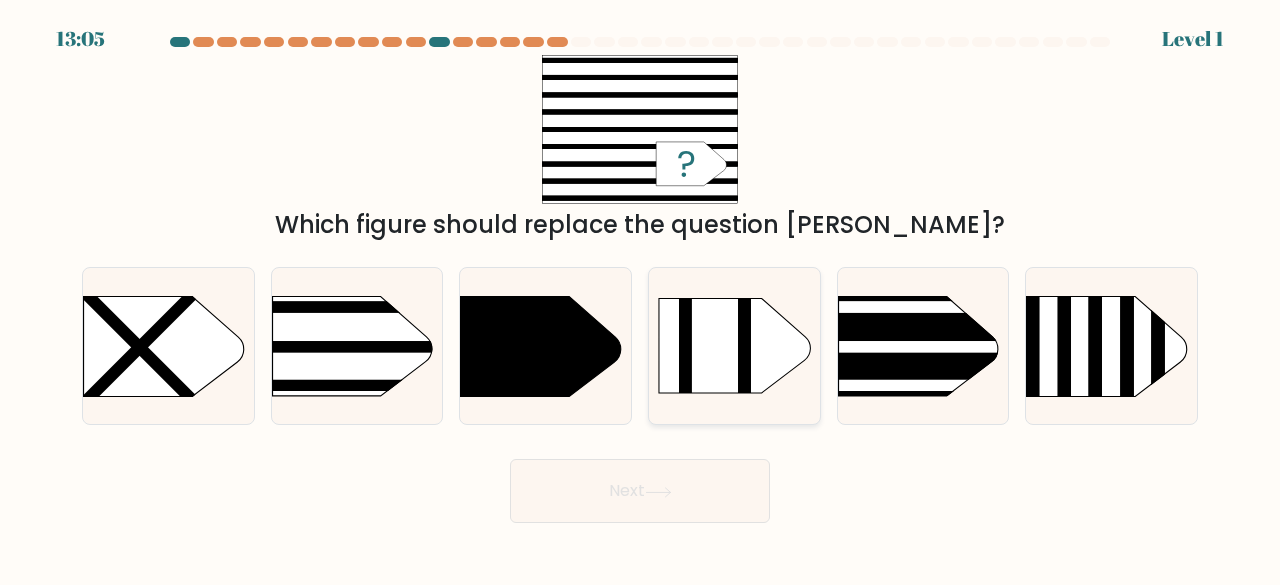 click 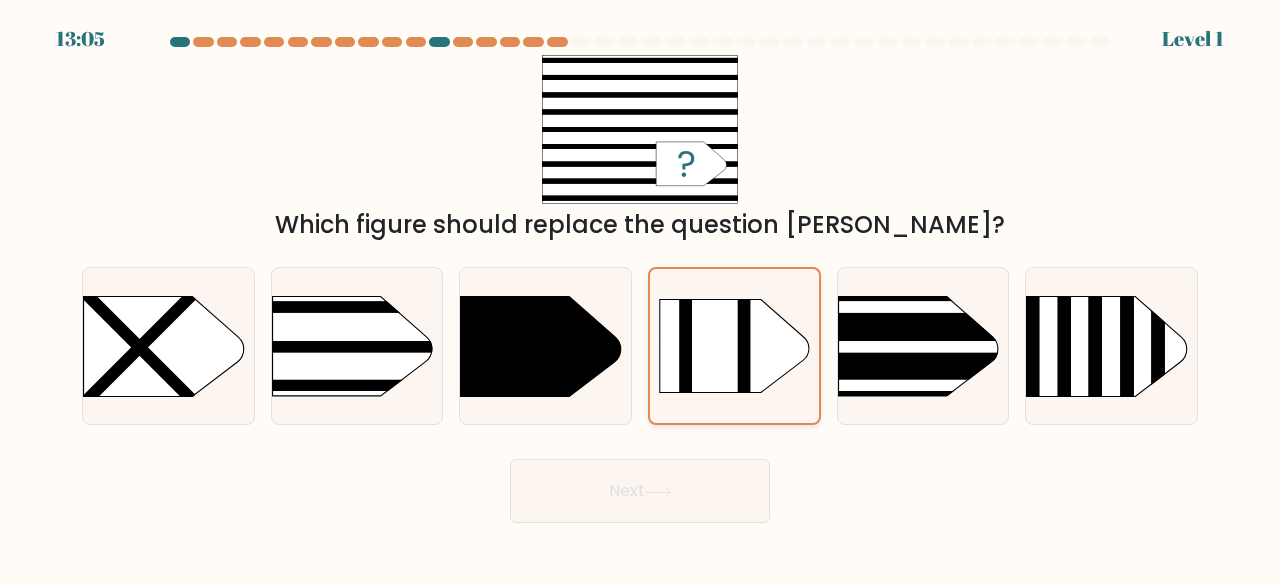 click on "Next" at bounding box center (640, 491) 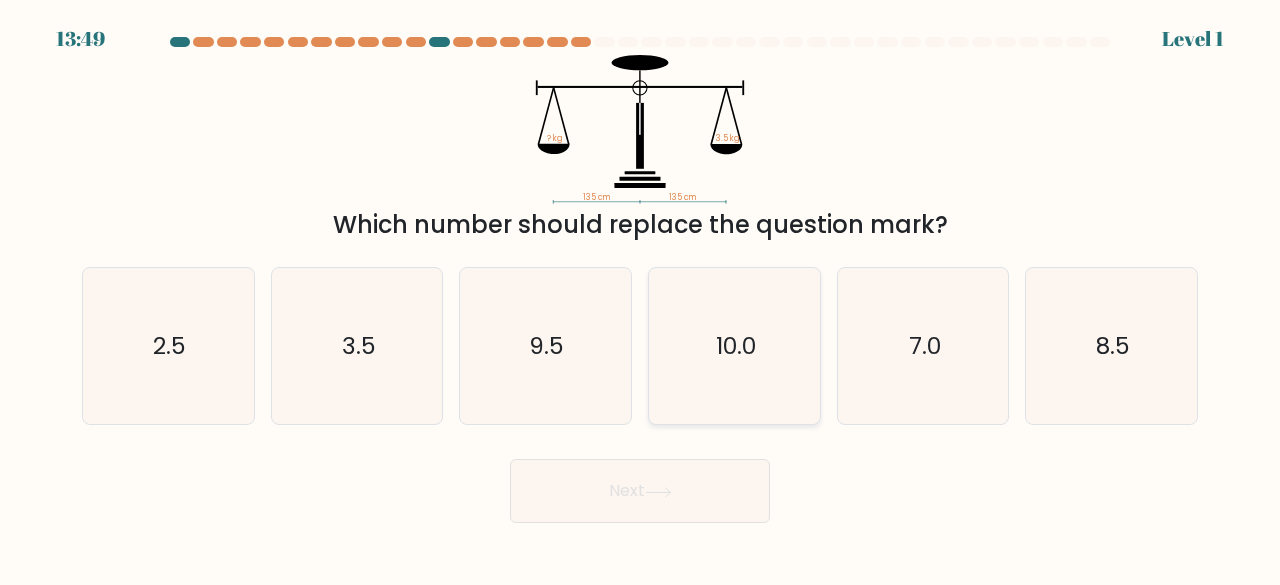 click on "10.0" 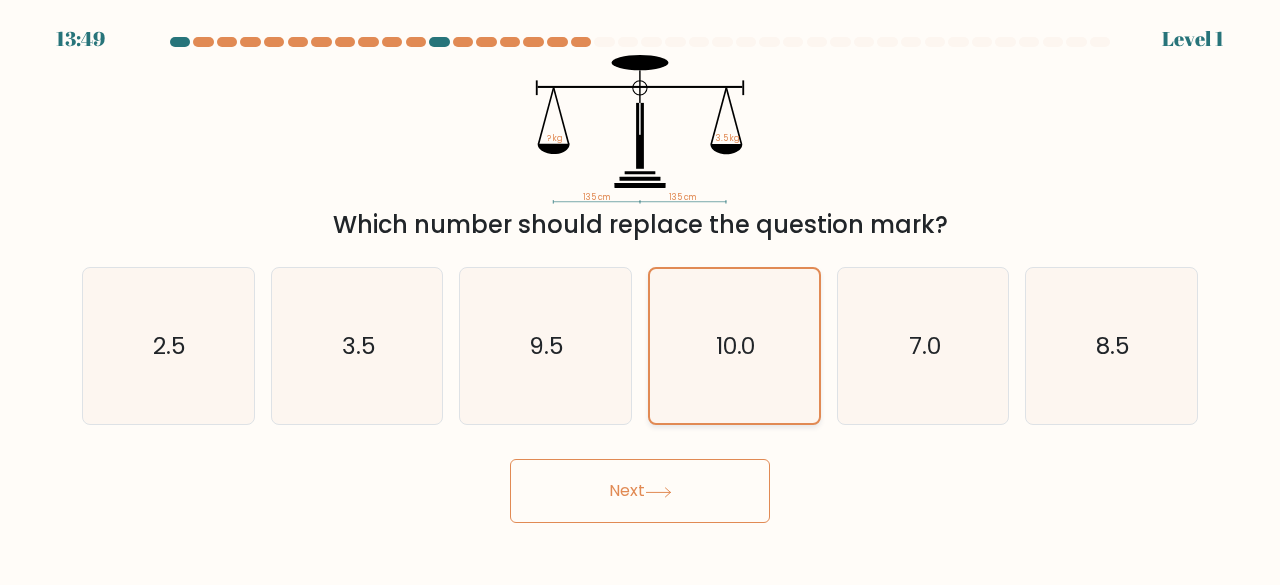 click on "Next" at bounding box center (640, 491) 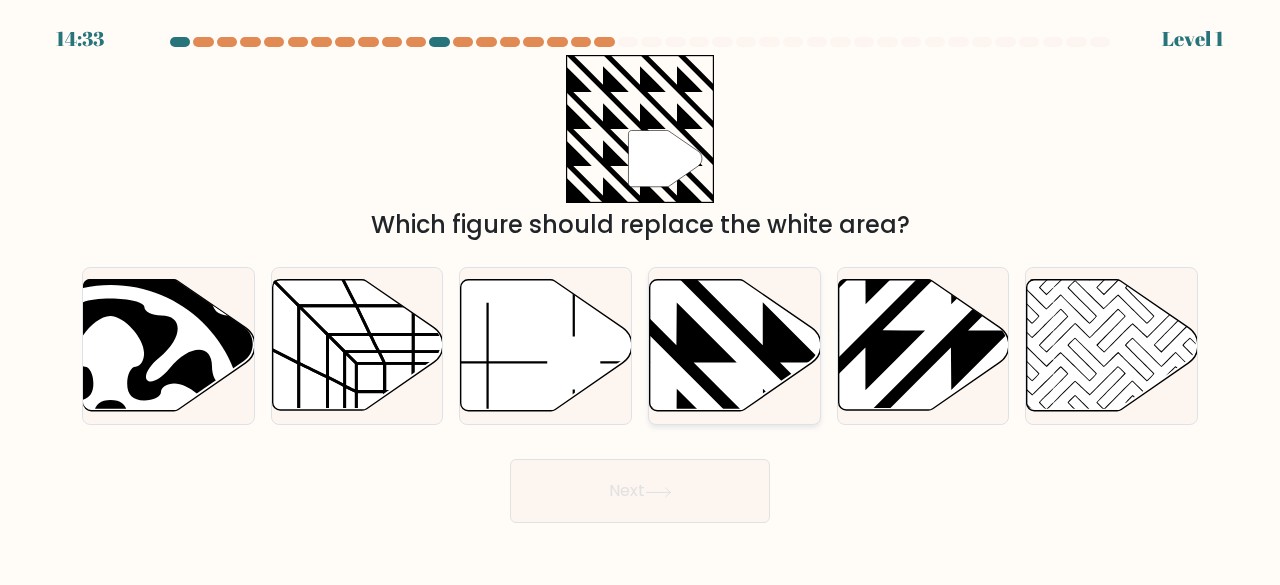 click 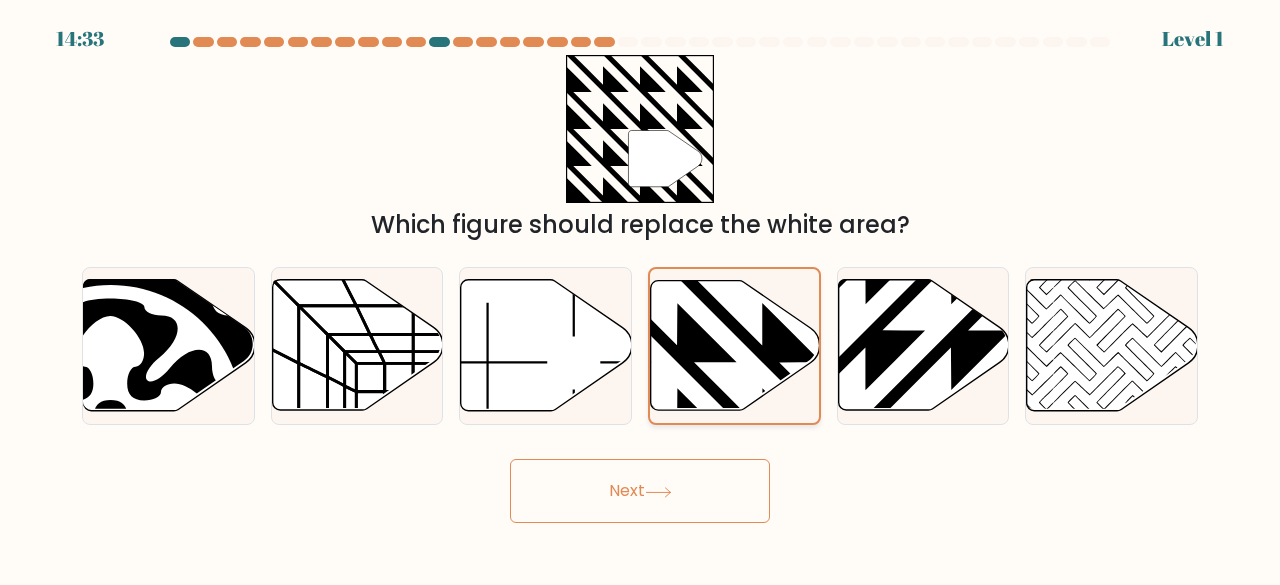click on "Next" at bounding box center [640, 491] 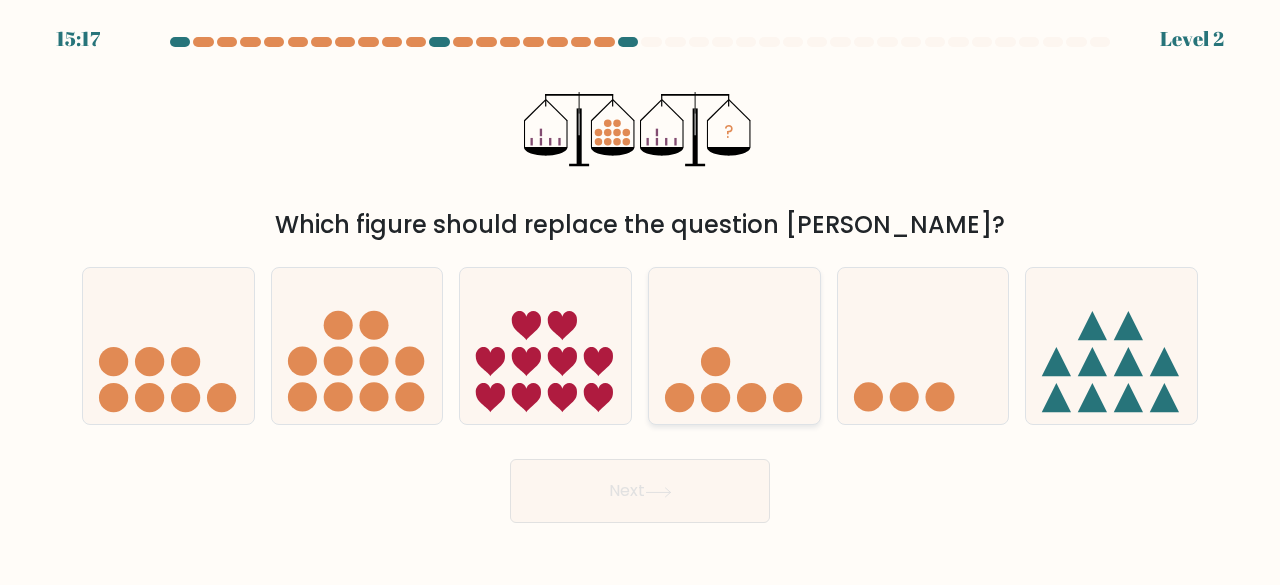 click 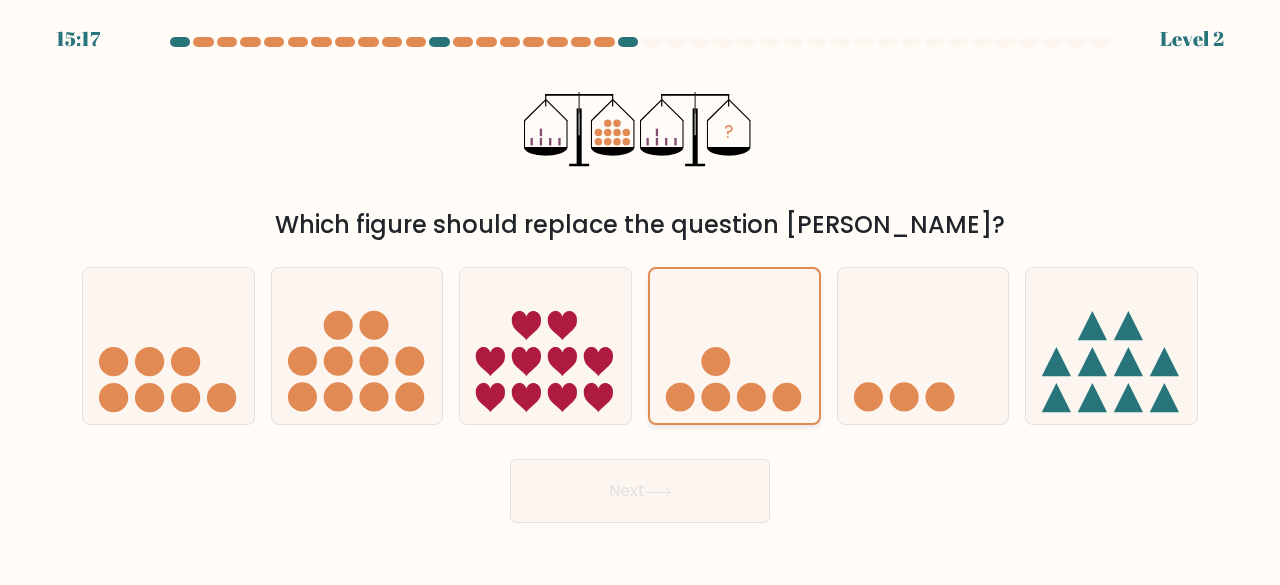 click on "Next" at bounding box center (640, 491) 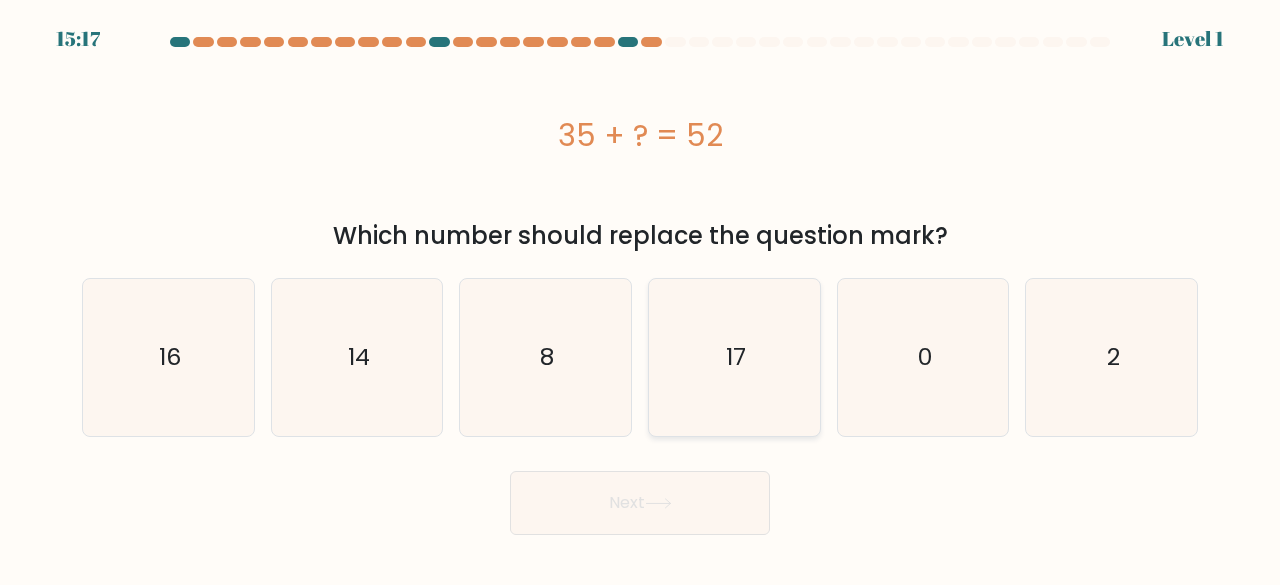 click on "17" 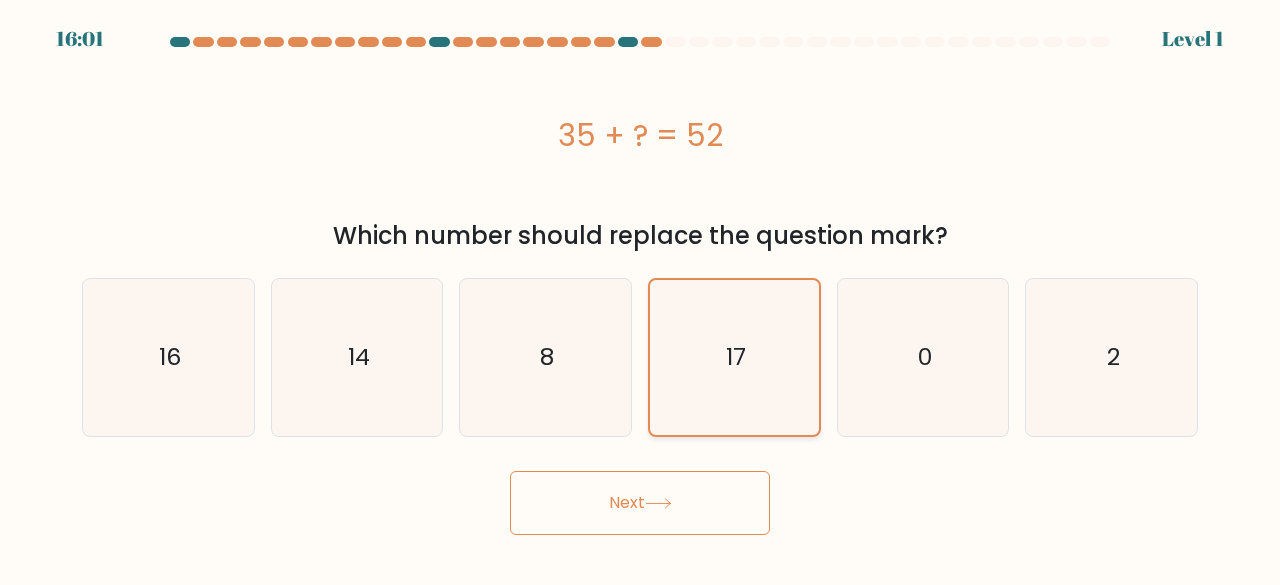 click on "Next" at bounding box center (640, 503) 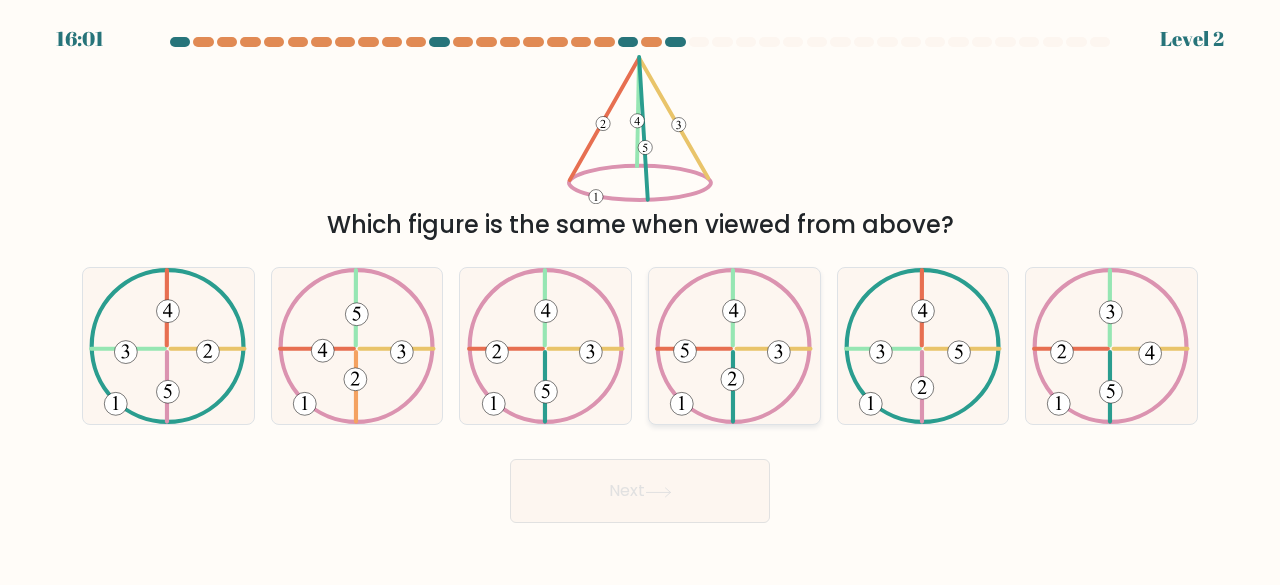 click 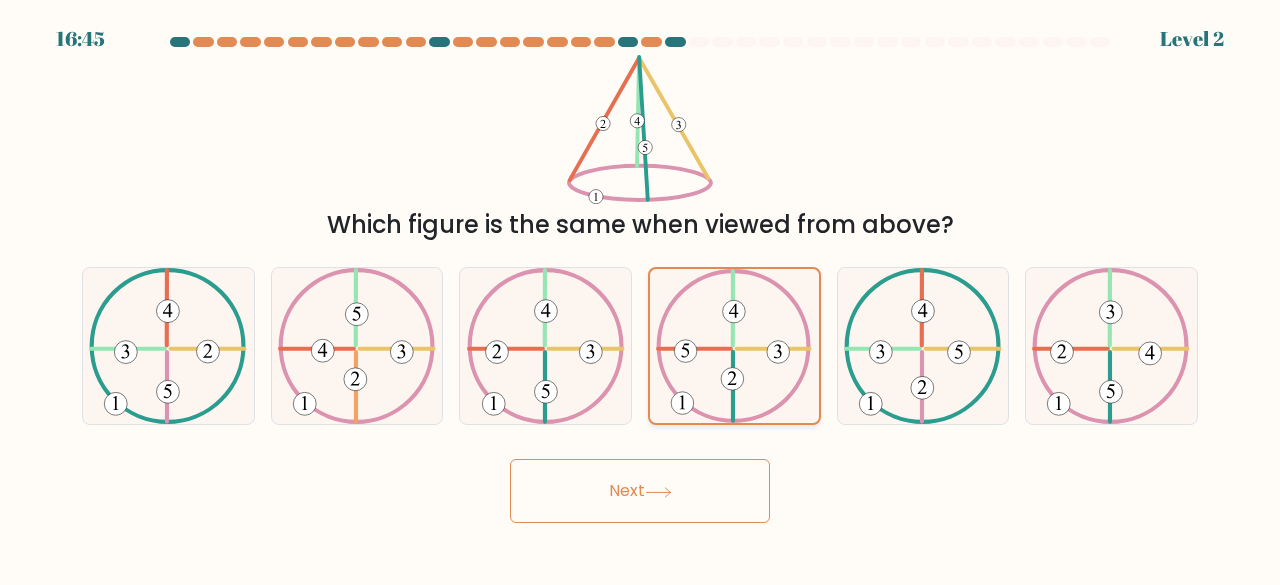 click on "Next" at bounding box center [640, 491] 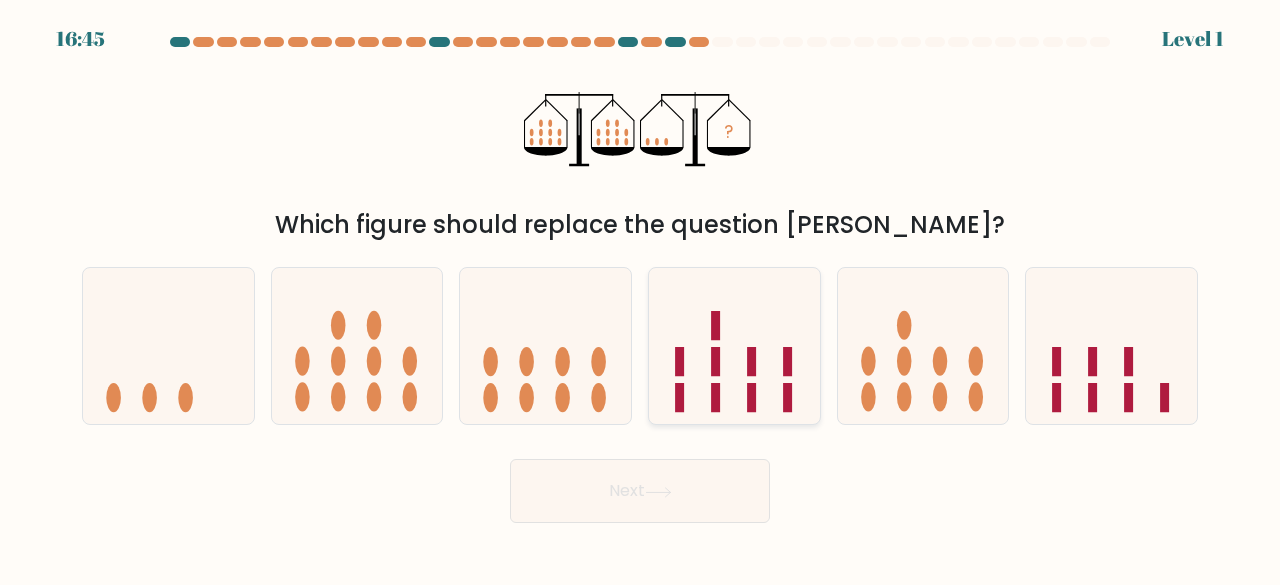 click 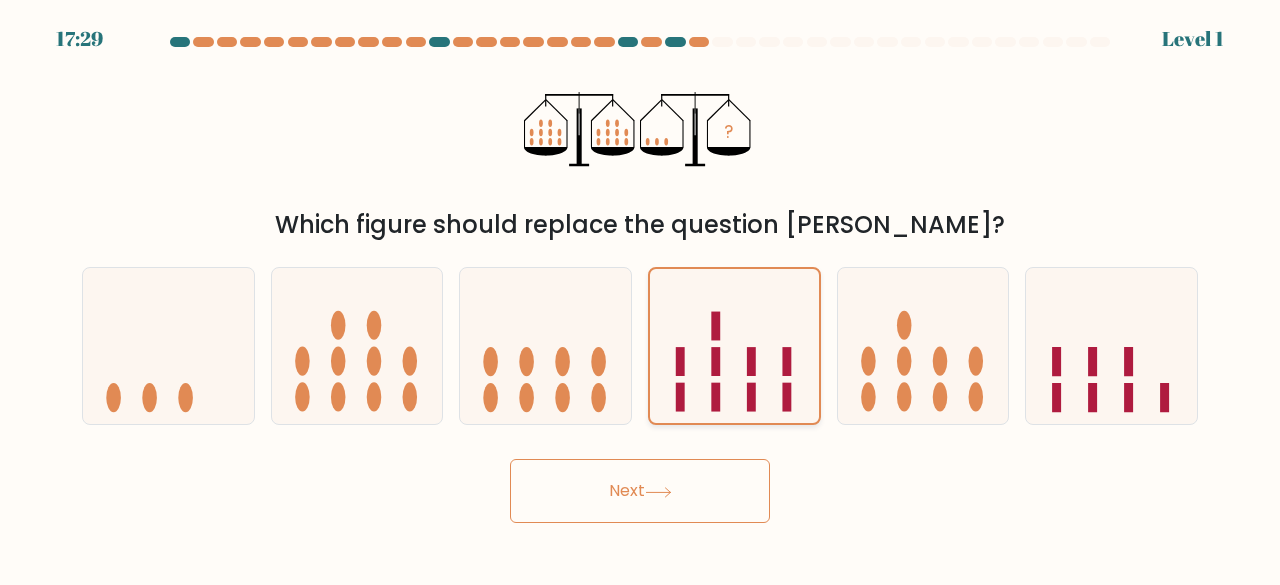 click on "Next" at bounding box center [640, 491] 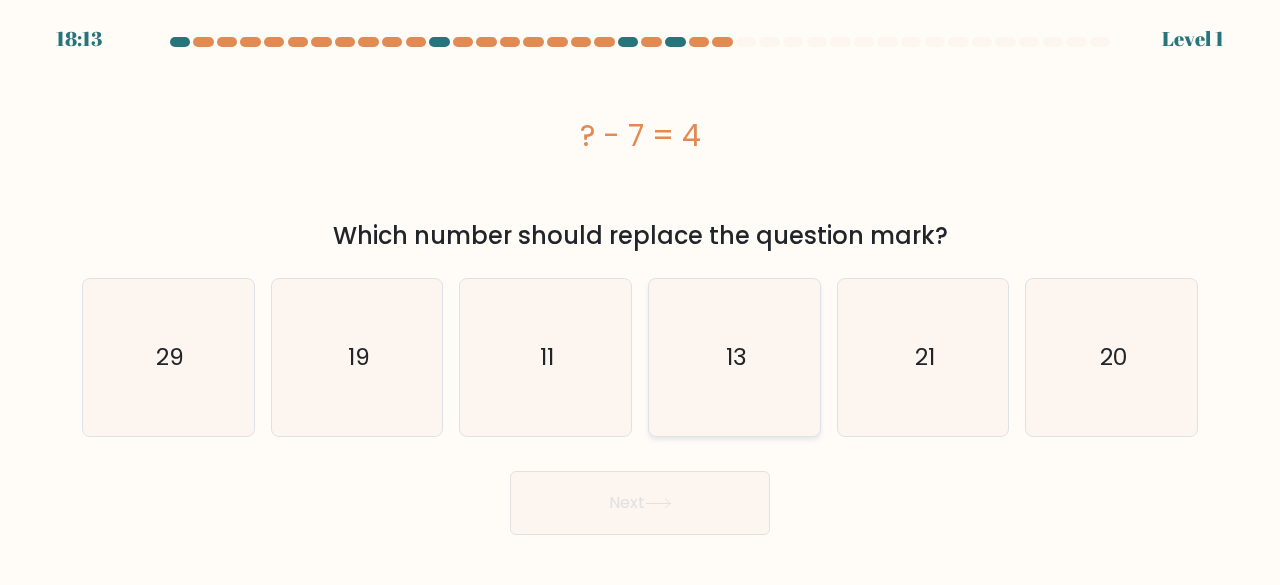 click on "13" 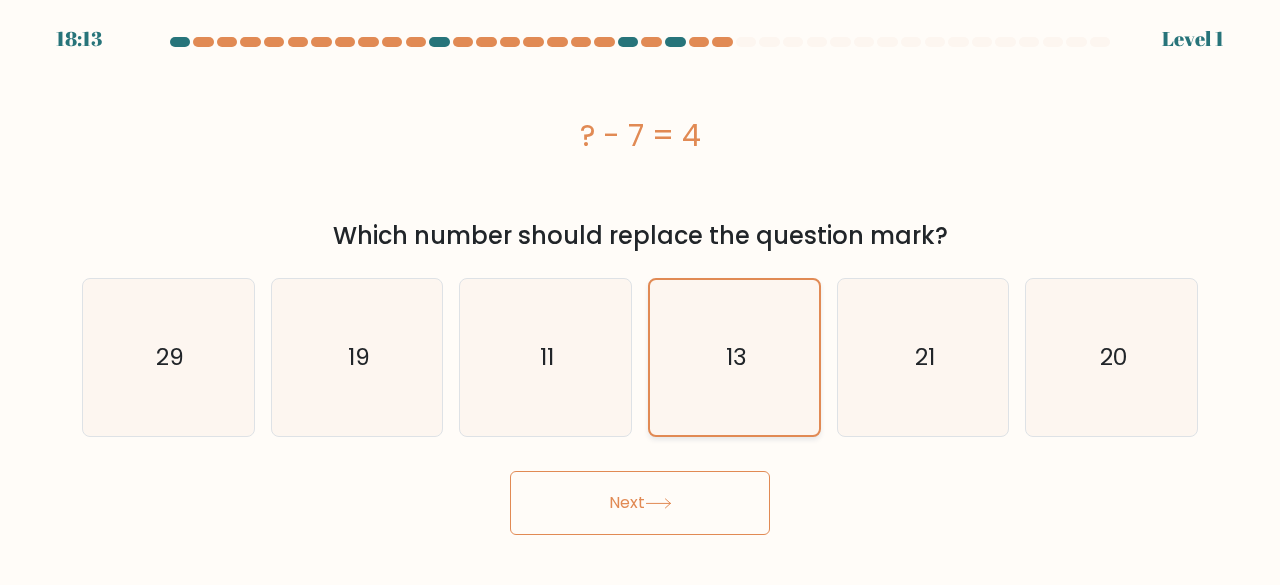 click on "Next" at bounding box center (640, 503) 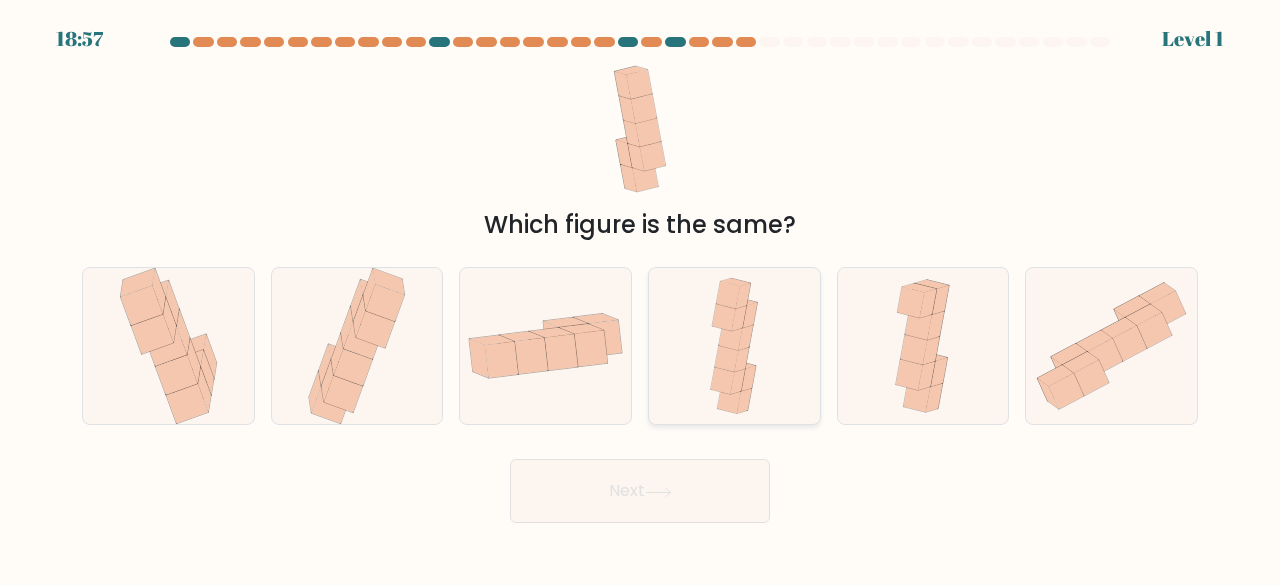 click at bounding box center (734, 346) 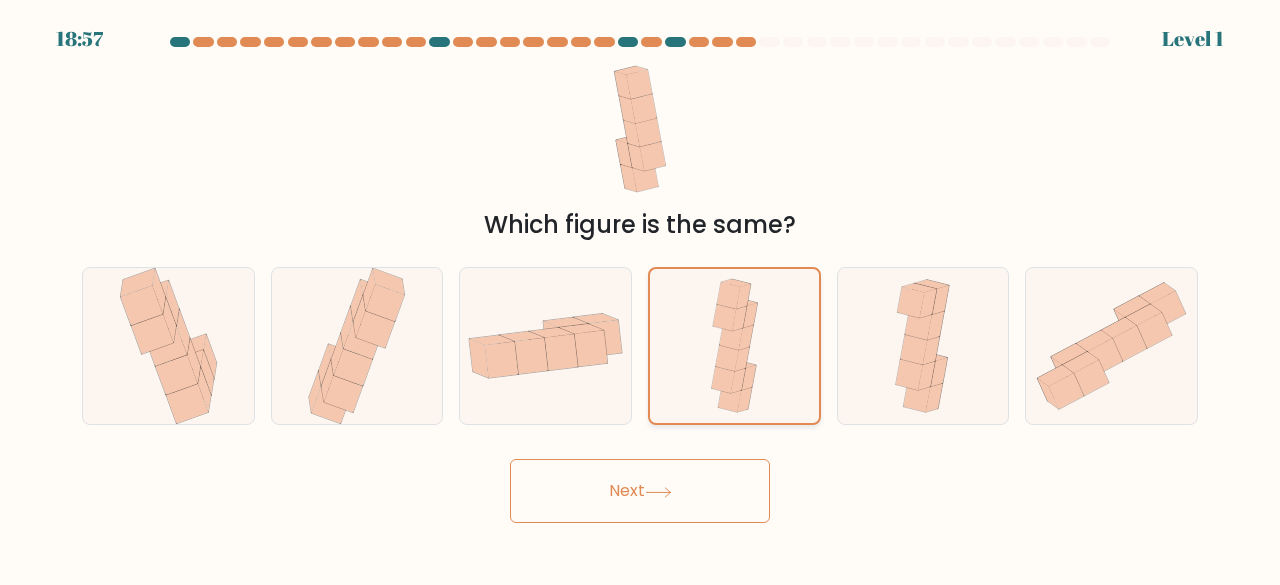 click on "Next" at bounding box center [640, 491] 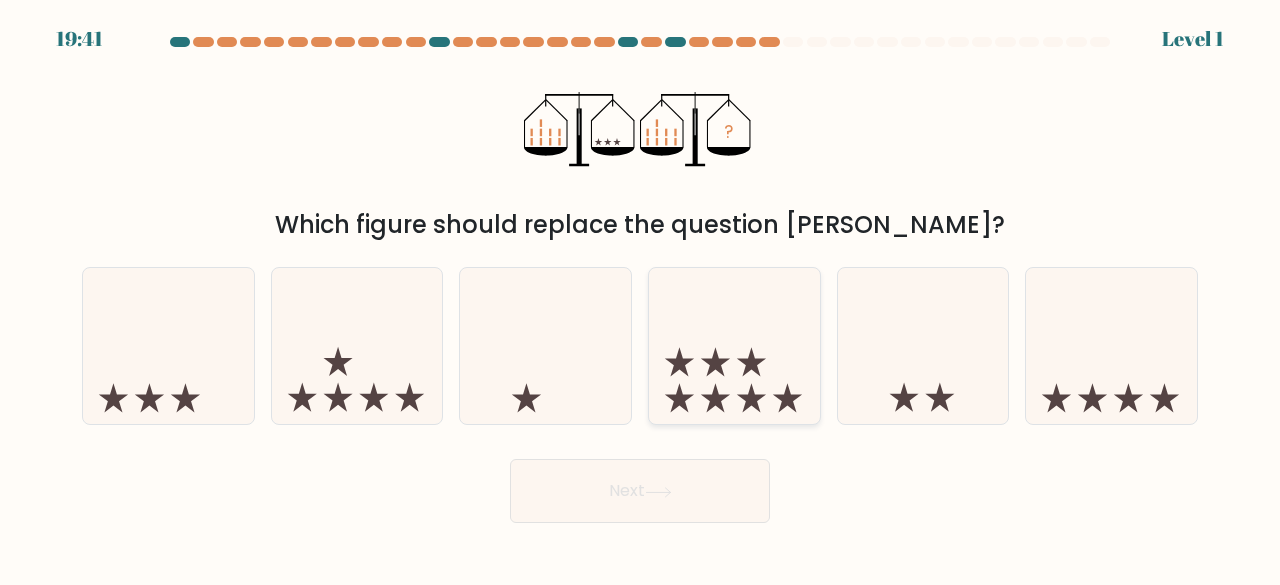 click 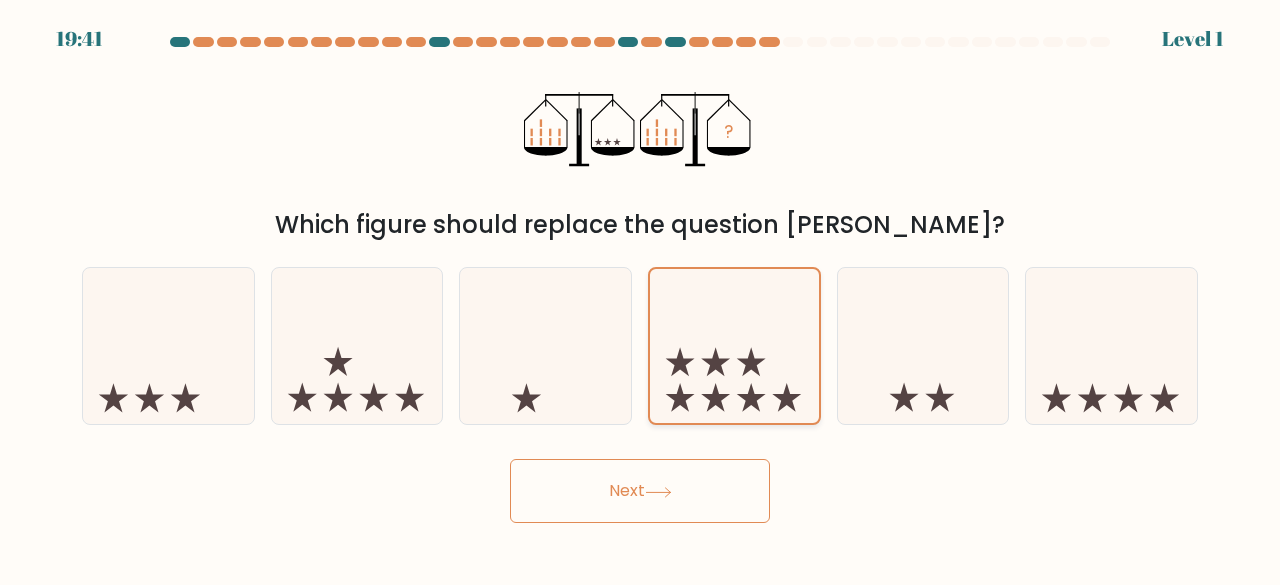 click on "Next" at bounding box center (640, 491) 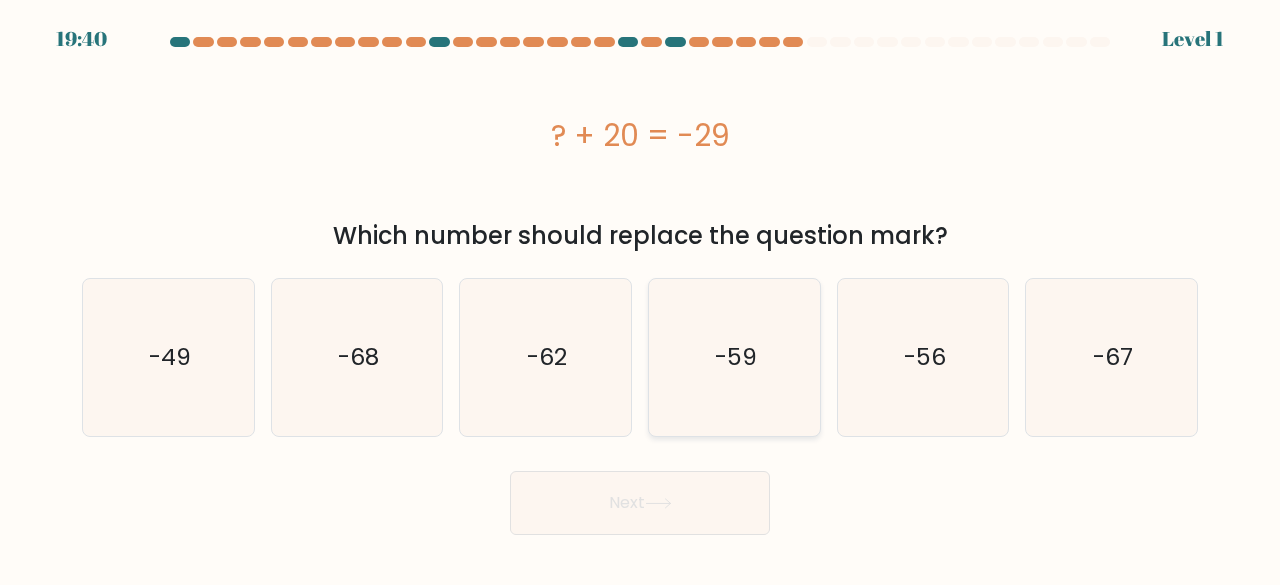 click on "-59" 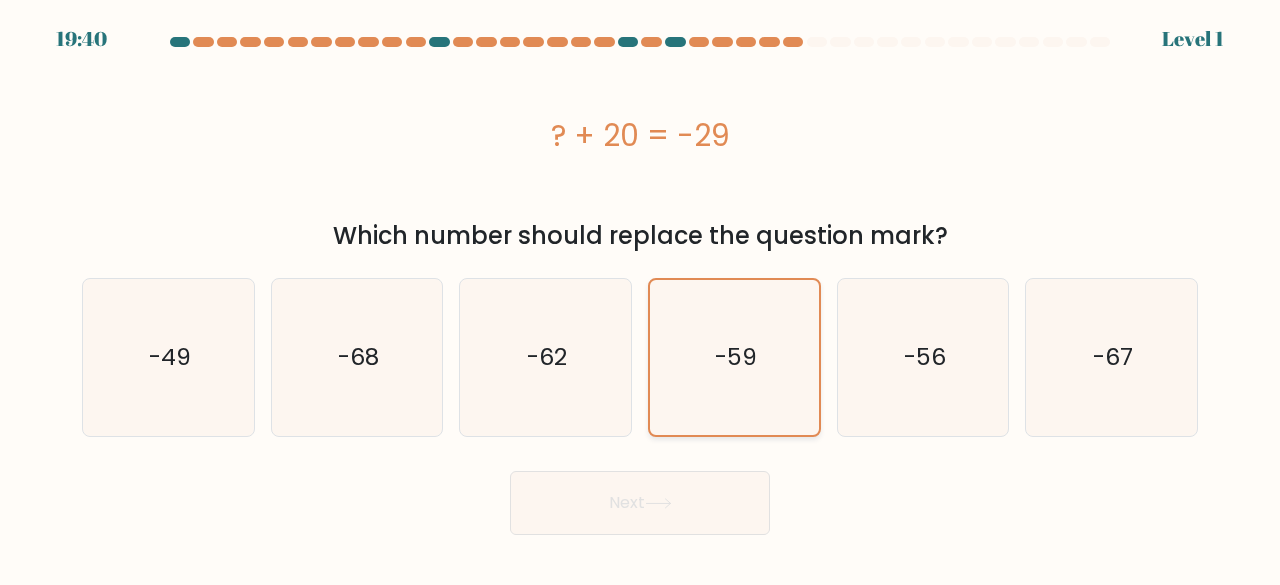 click on "Next" at bounding box center (640, 503) 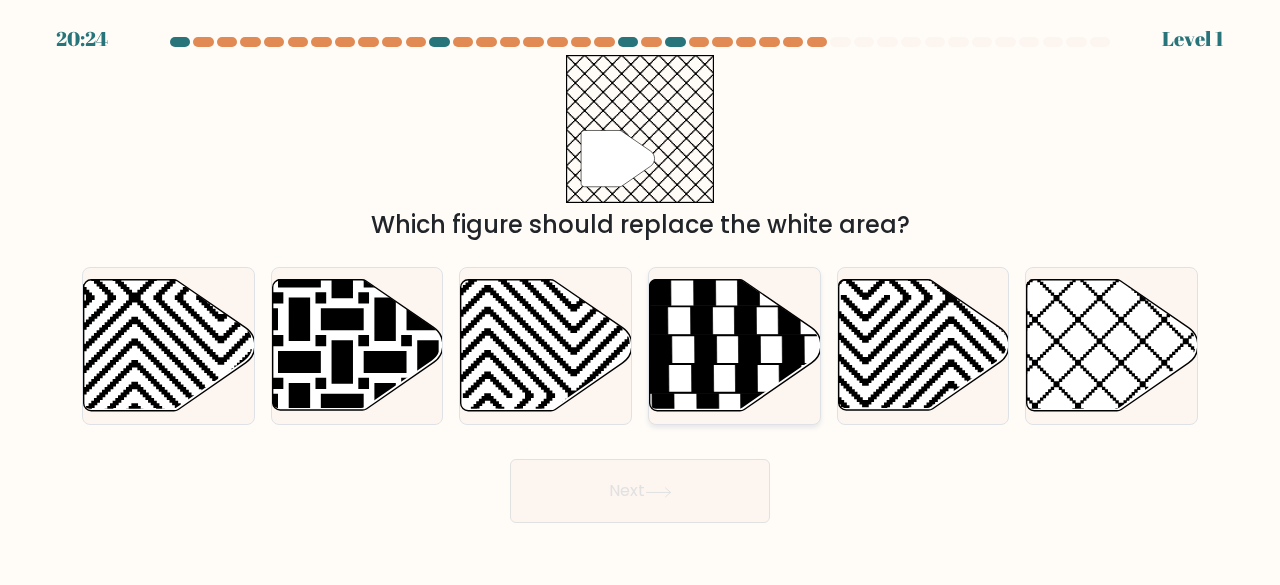 click 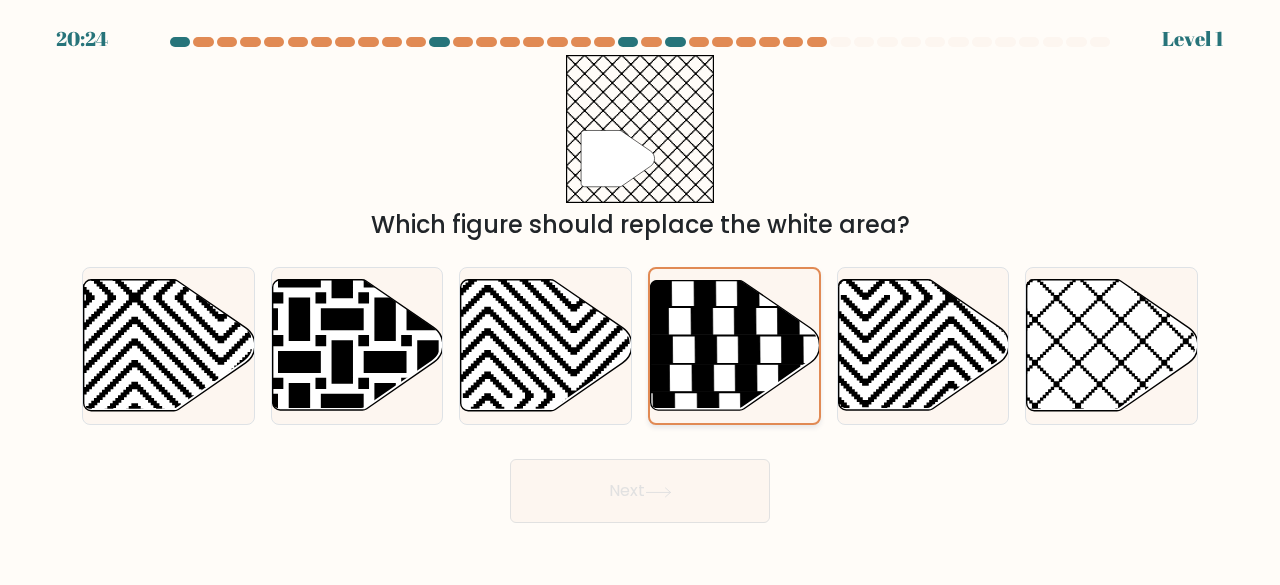 click on "Next" at bounding box center (640, 491) 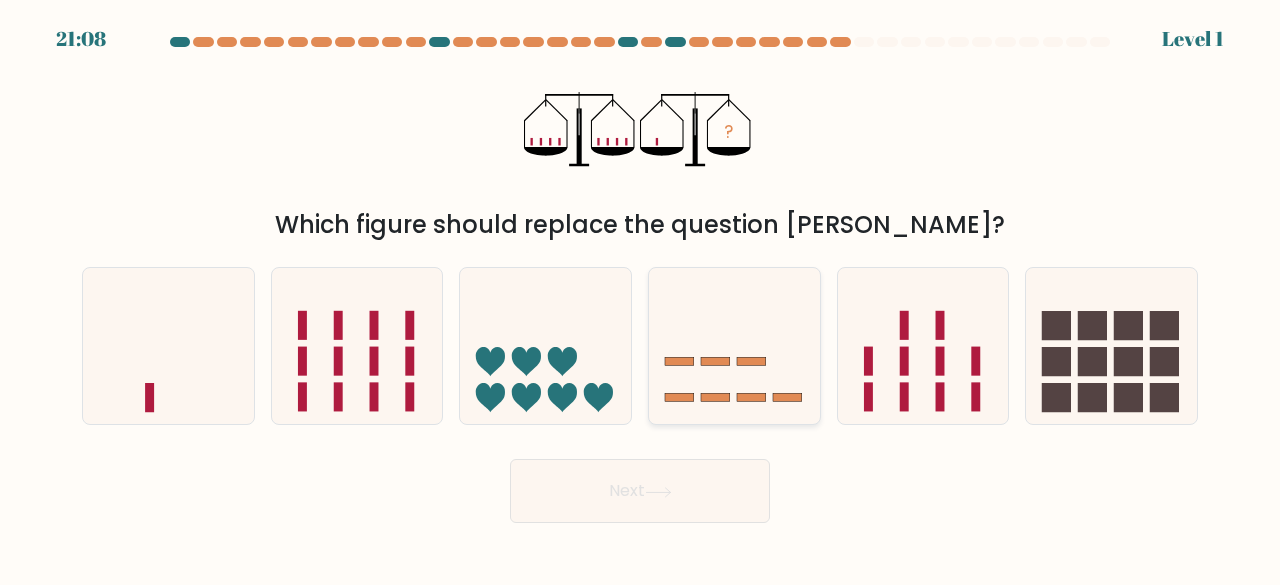 click 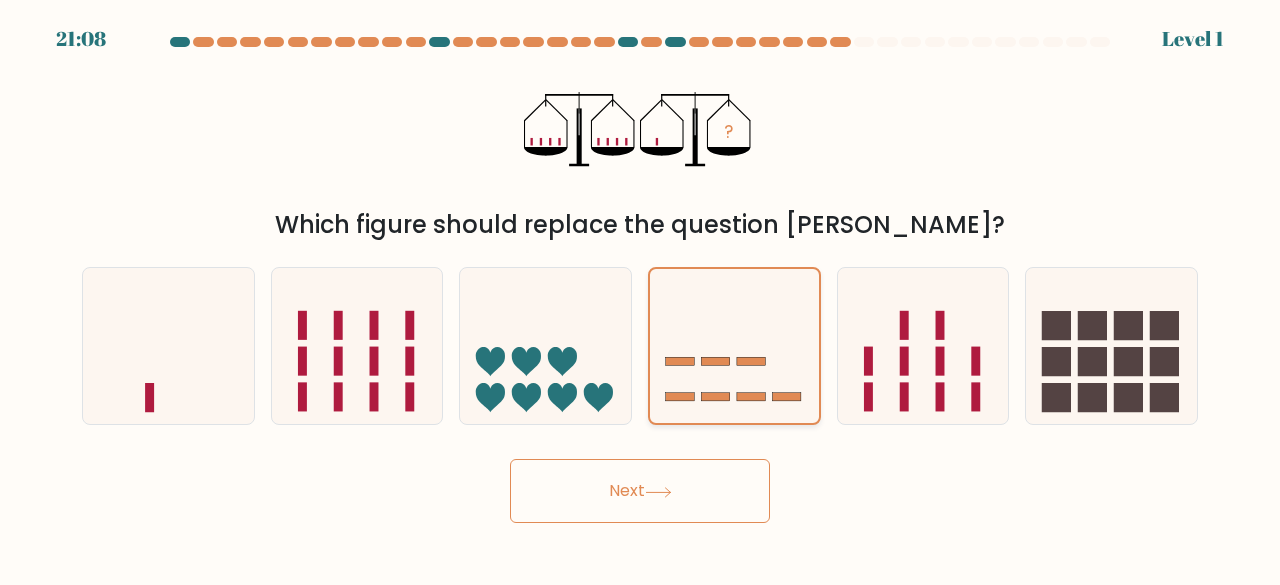 click on "Next" at bounding box center [640, 491] 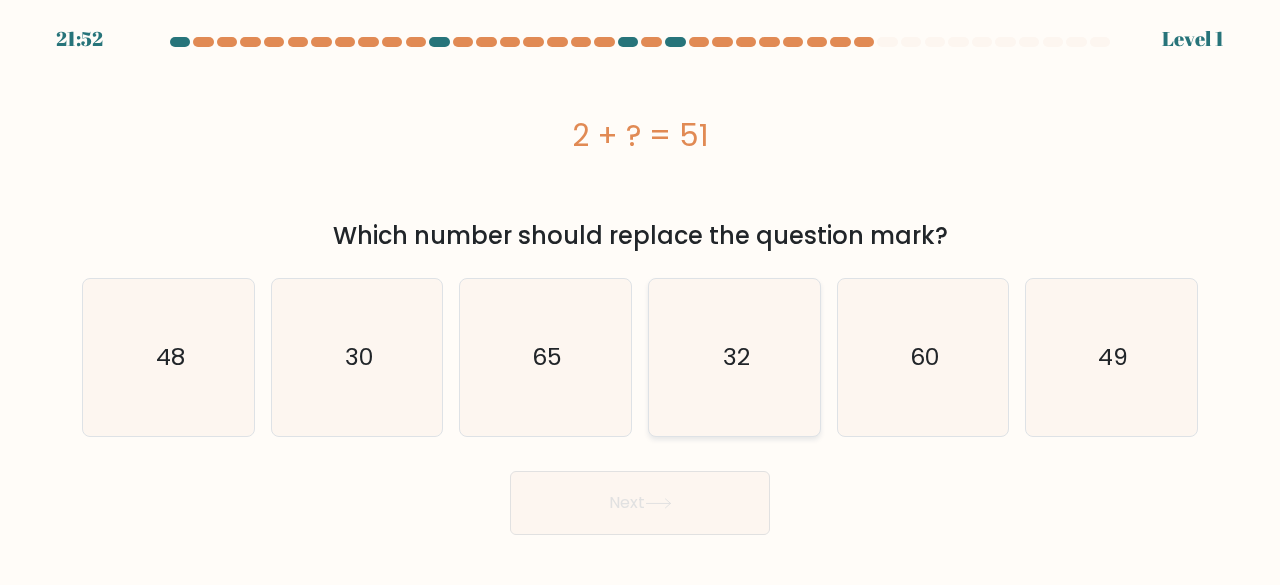 click on "32" 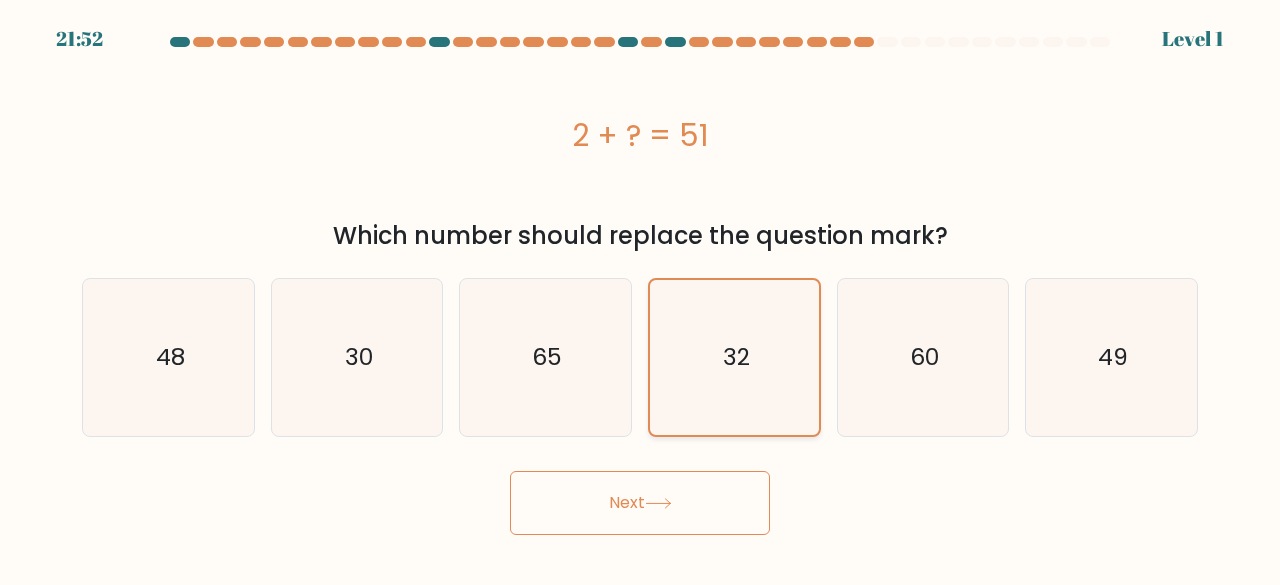 click on "Next" at bounding box center [640, 503] 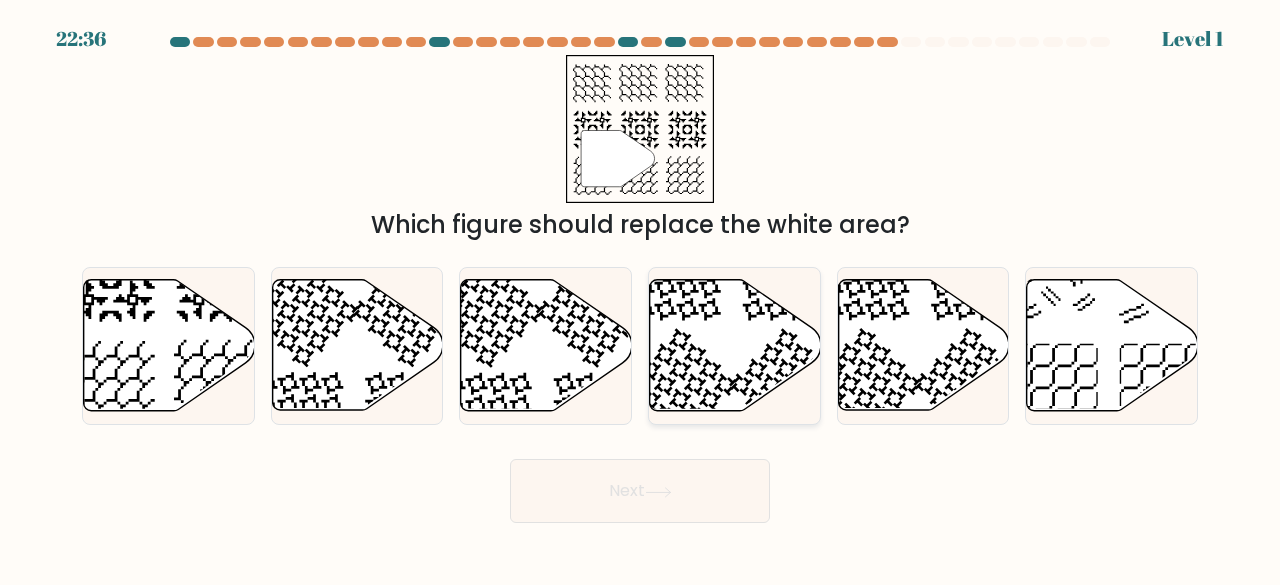 click 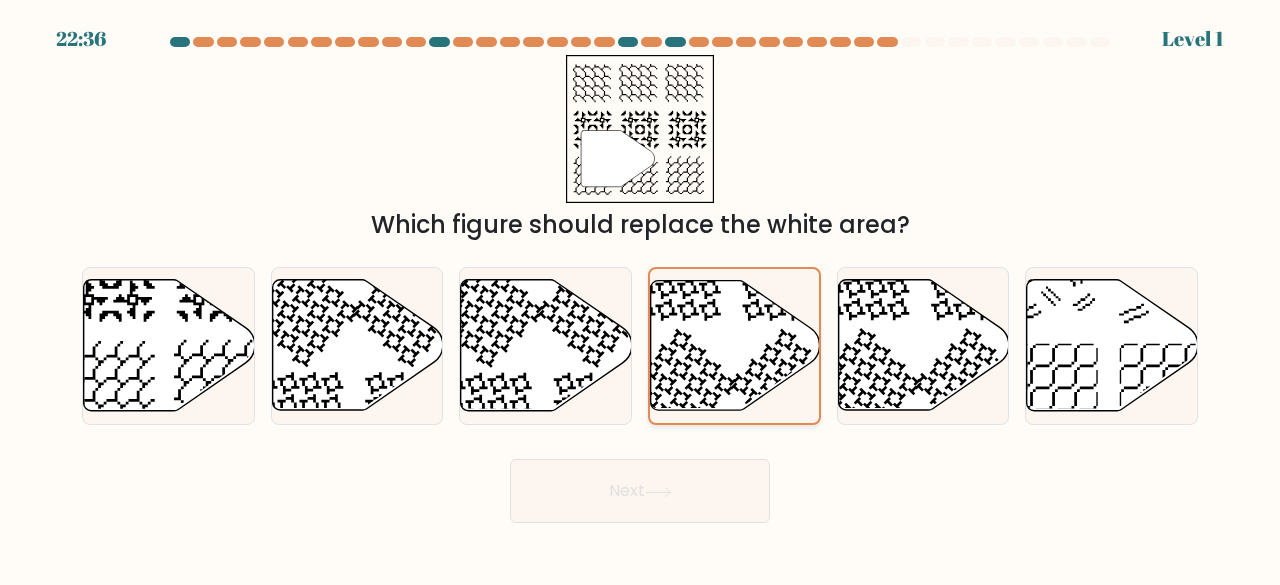 click on "Next" at bounding box center (640, 491) 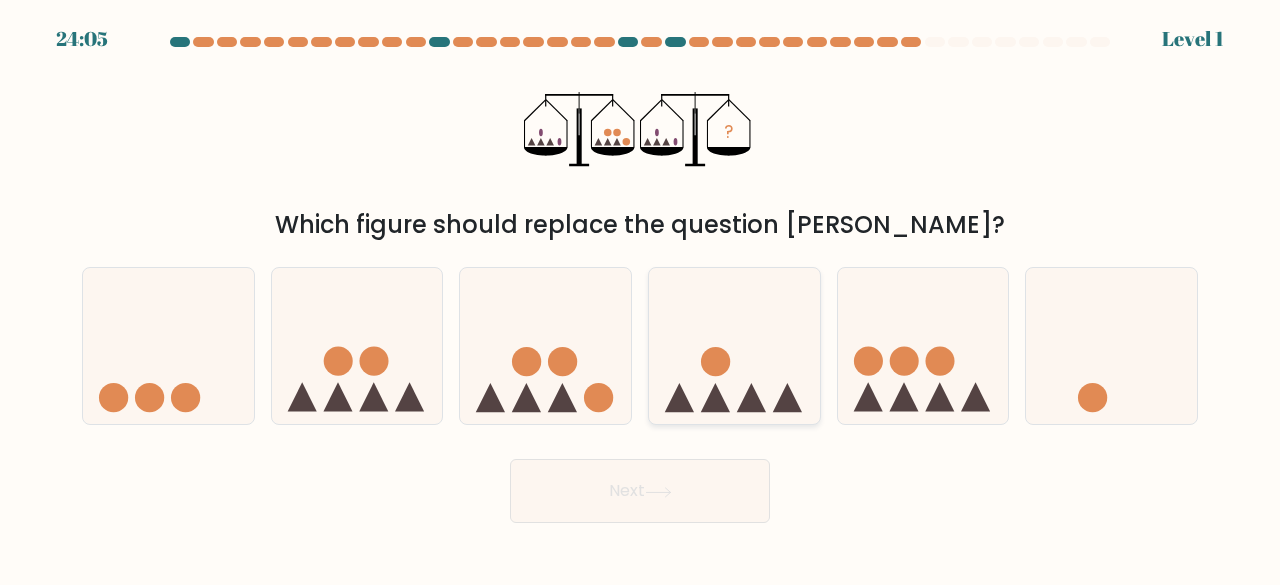 click 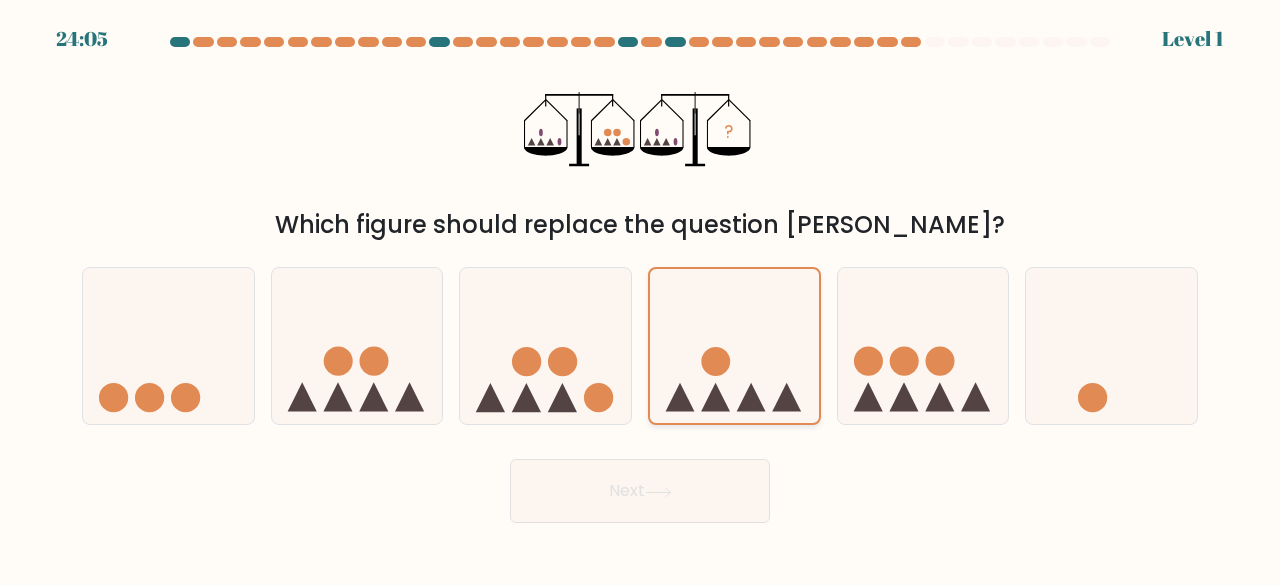 click on "Next" at bounding box center [640, 491] 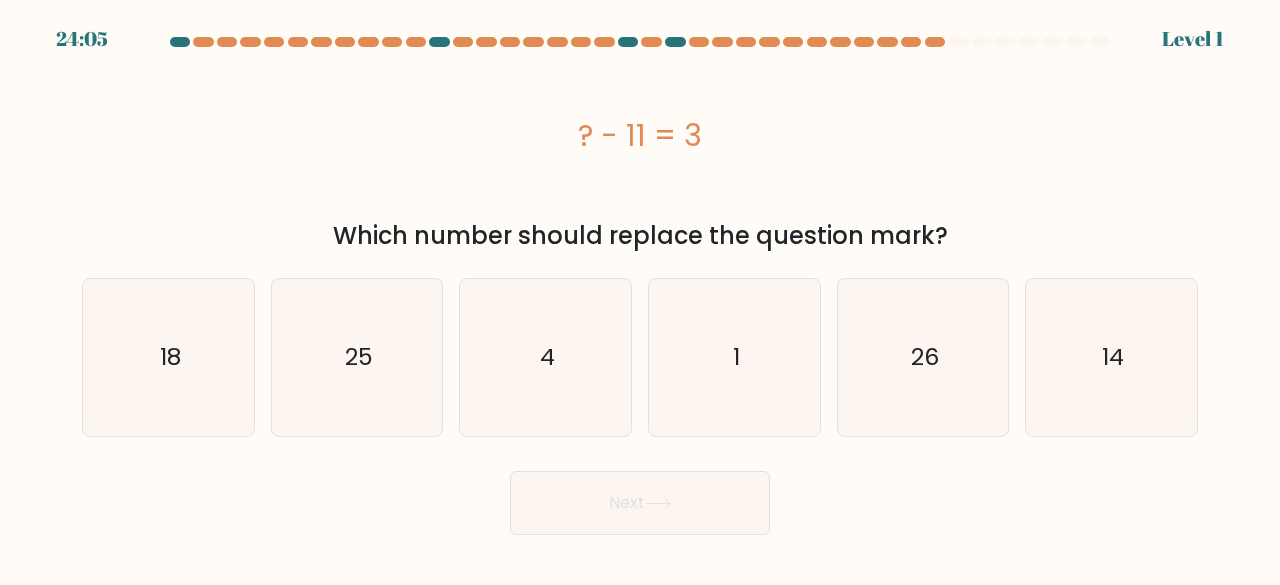 click on "1" 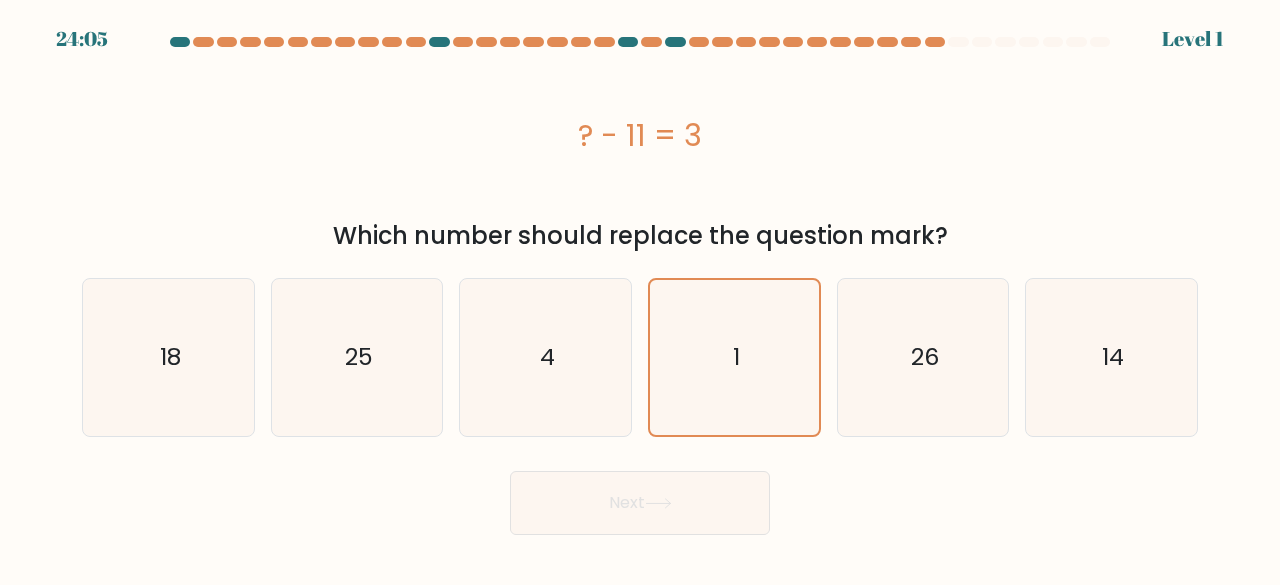click on "Next" at bounding box center [640, 503] 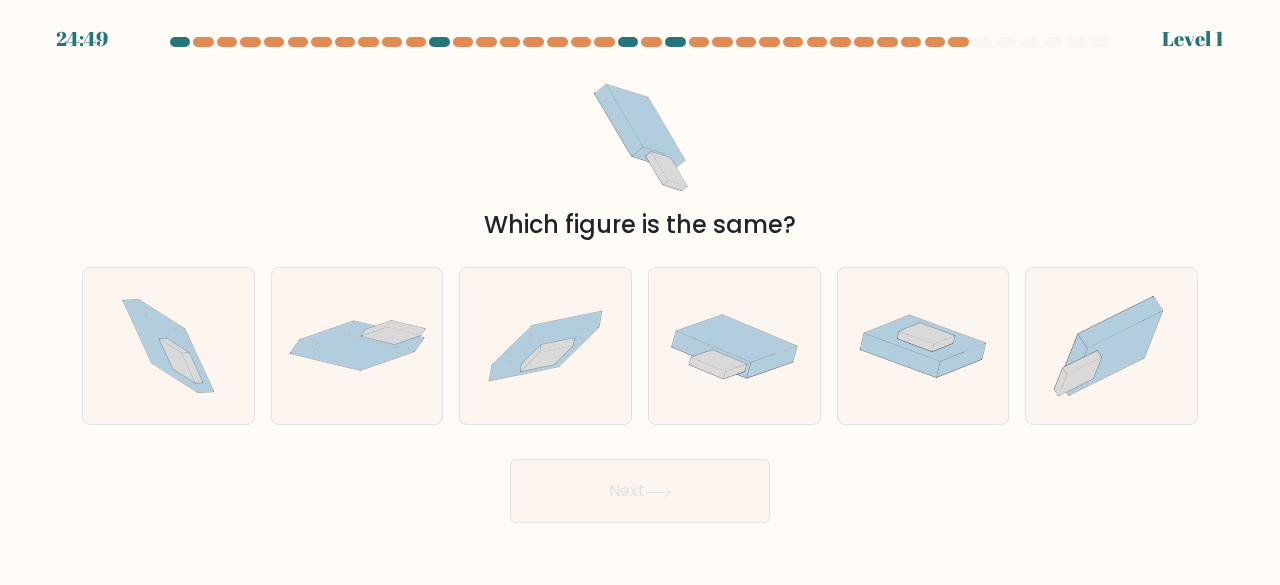 click at bounding box center [734, 346] 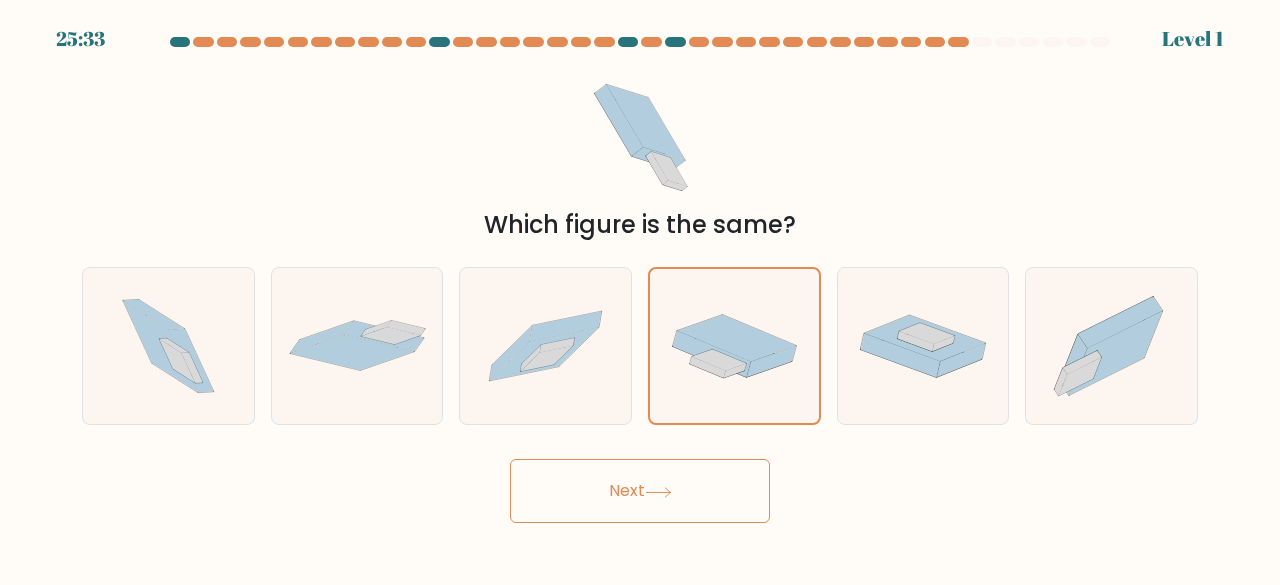 click at bounding box center [734, 346] 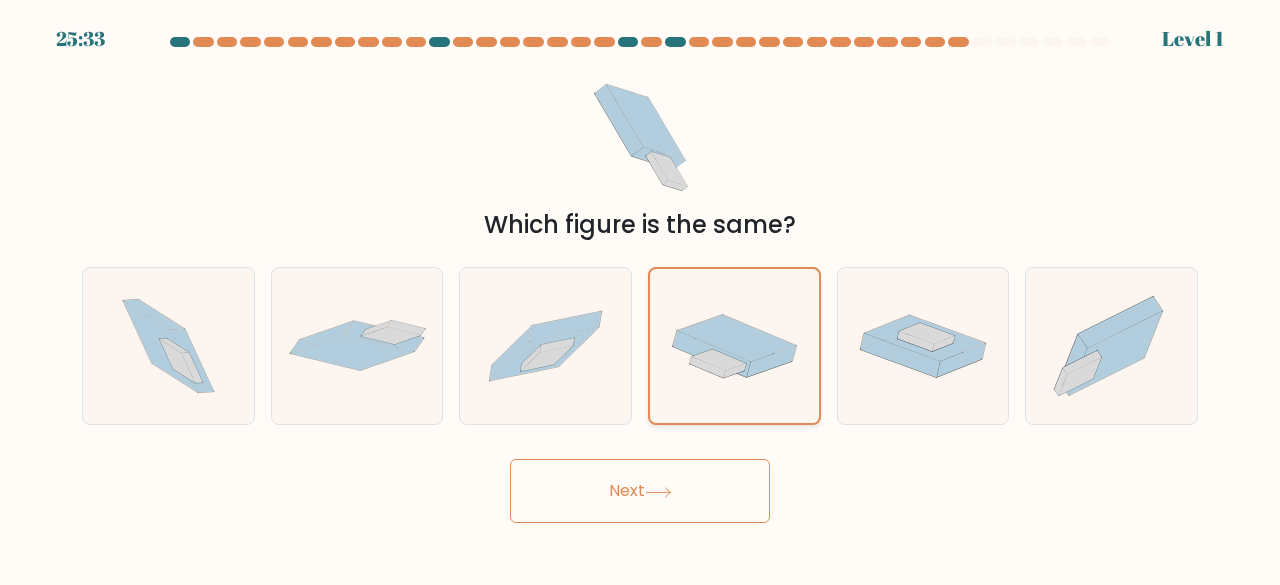 click at bounding box center [734, 346] 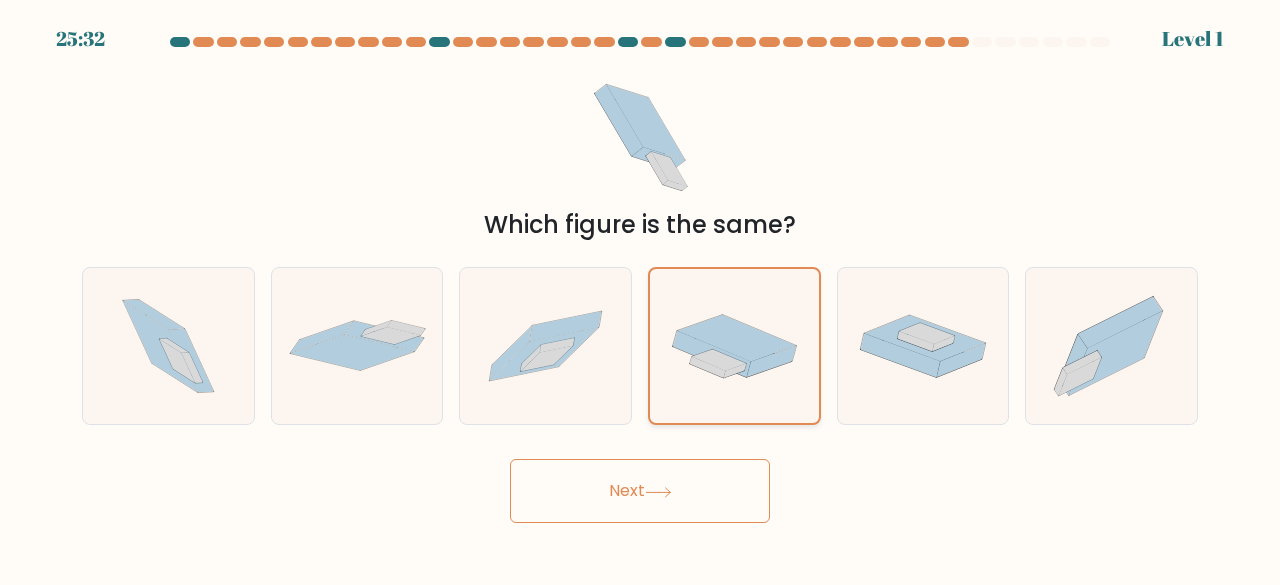 click on "Next" at bounding box center [640, 491] 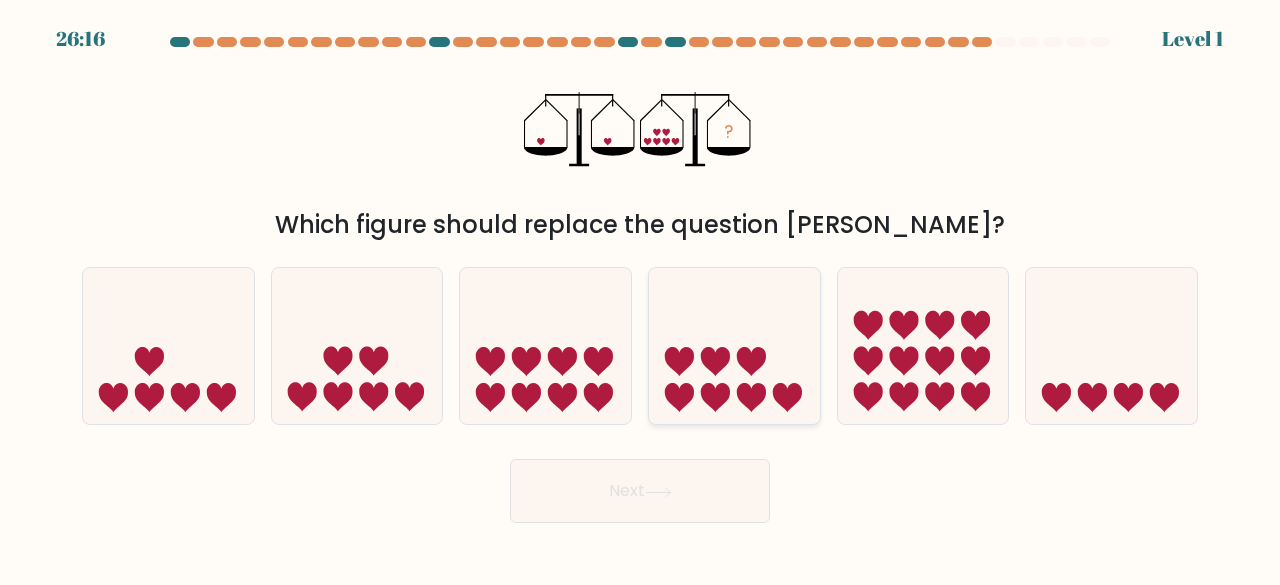 click 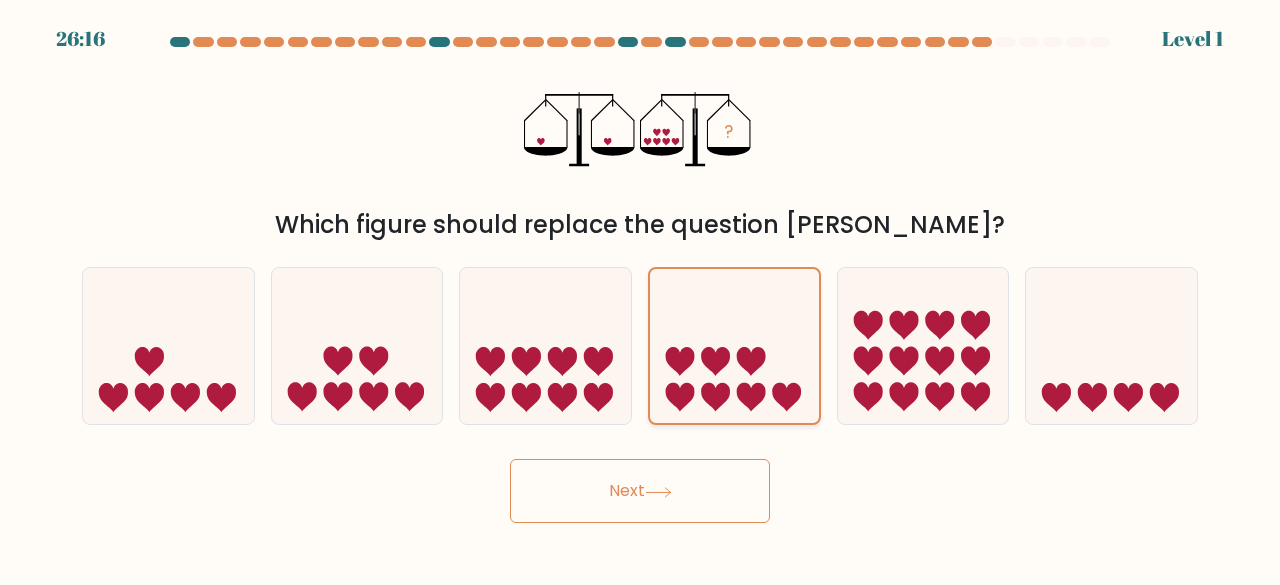 click on "Next" at bounding box center (640, 491) 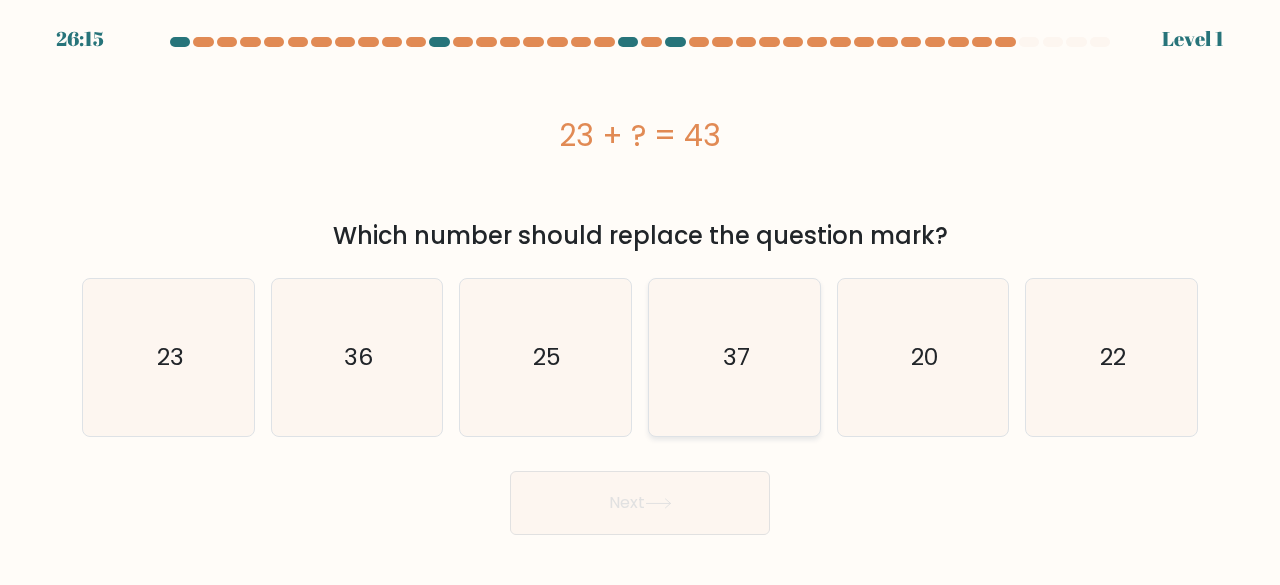 click on "37" 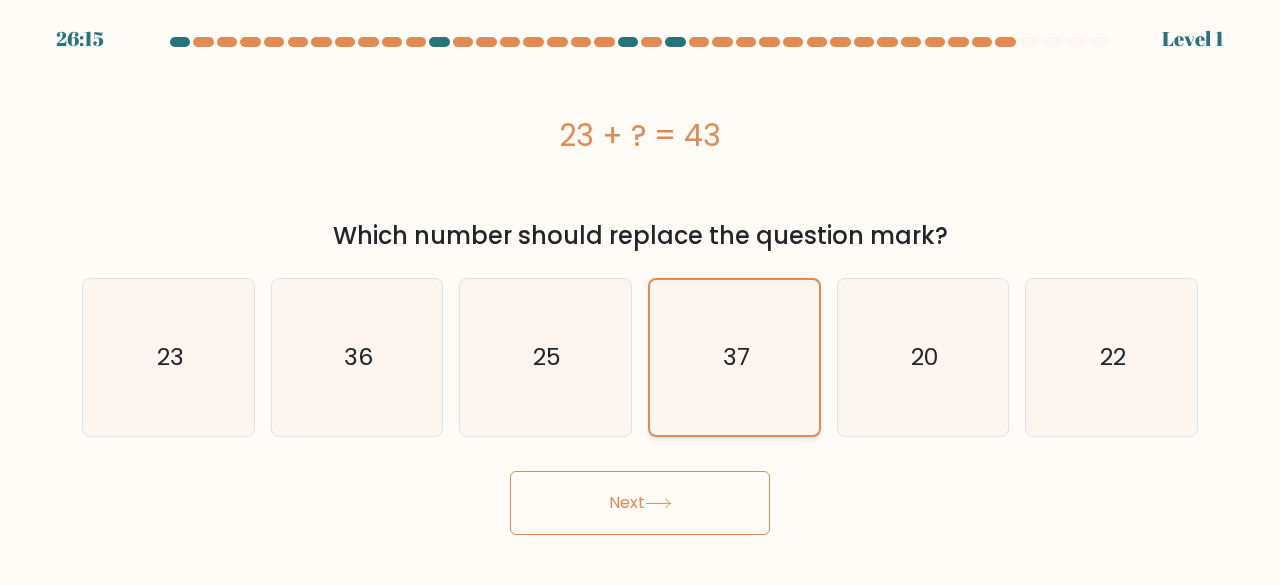 click on "Next" at bounding box center [640, 503] 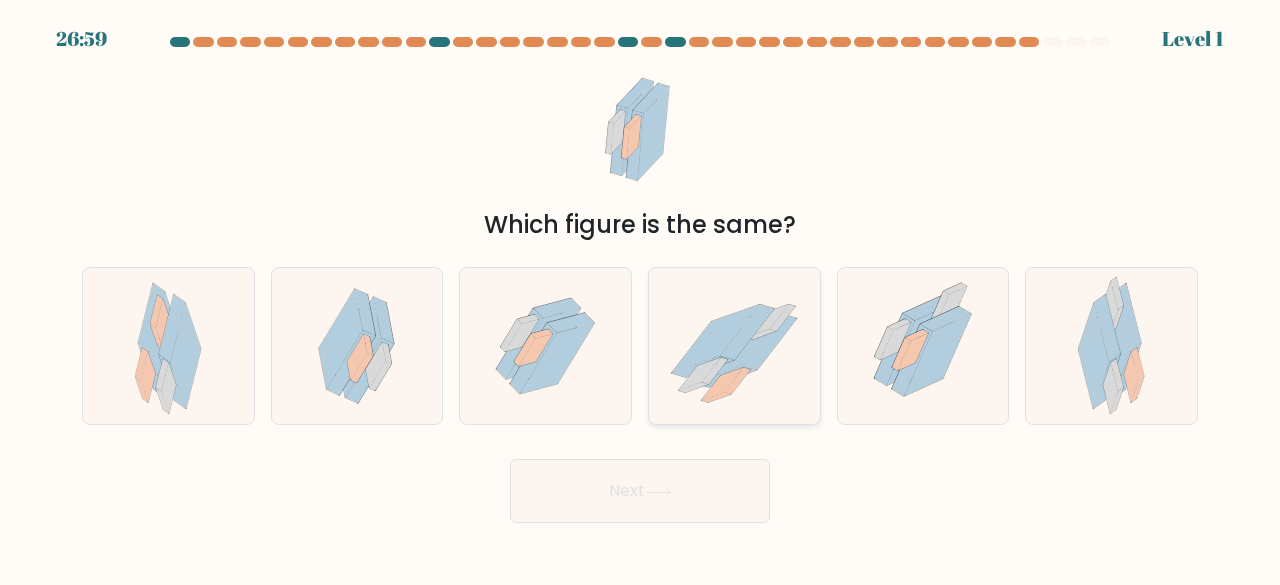 click 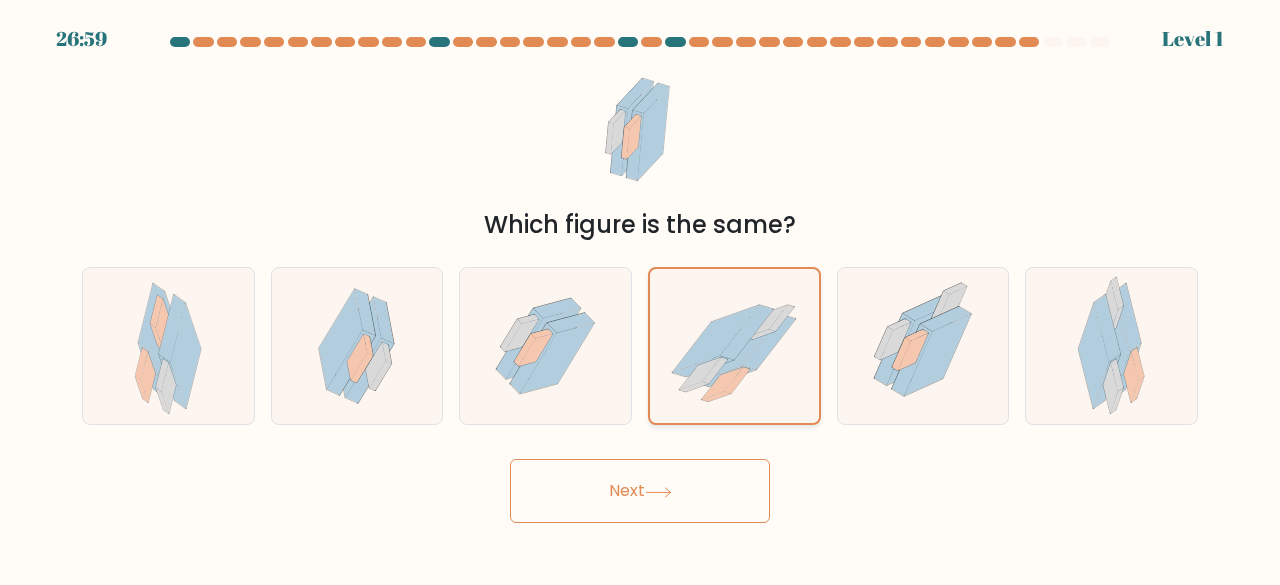 click on "Next" at bounding box center (640, 491) 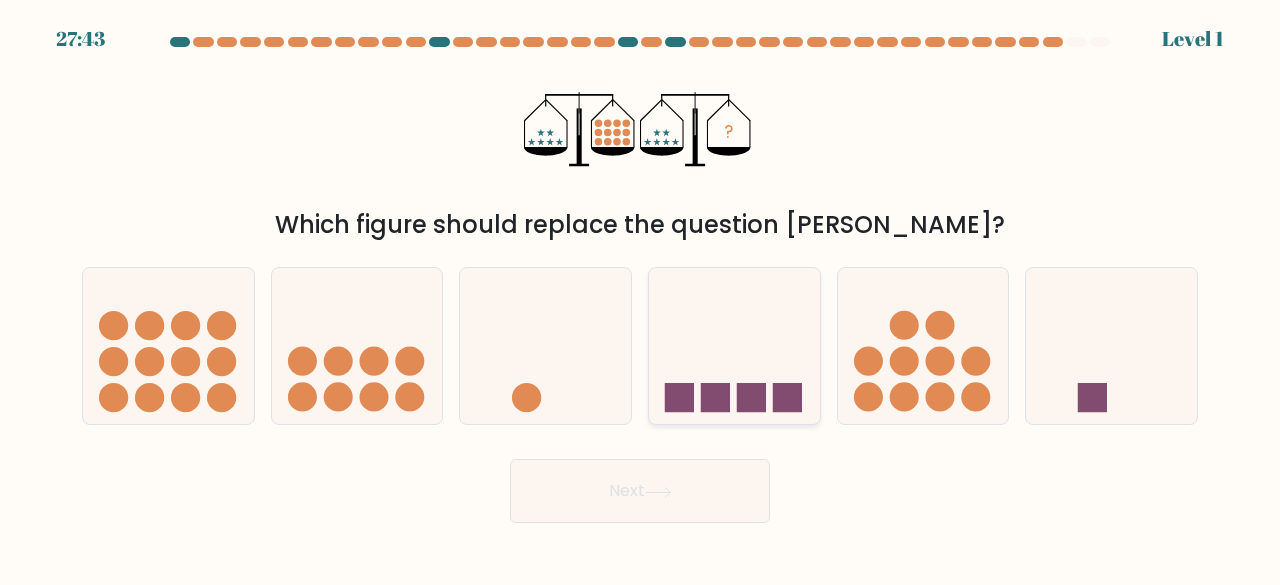 click 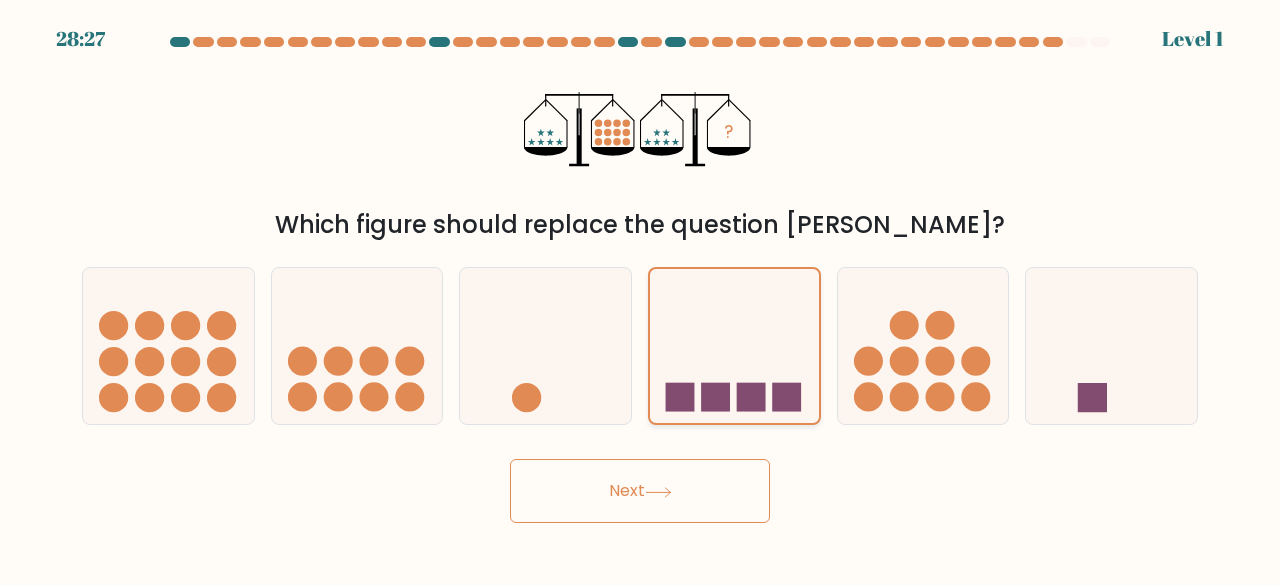 click on "Next" at bounding box center [640, 491] 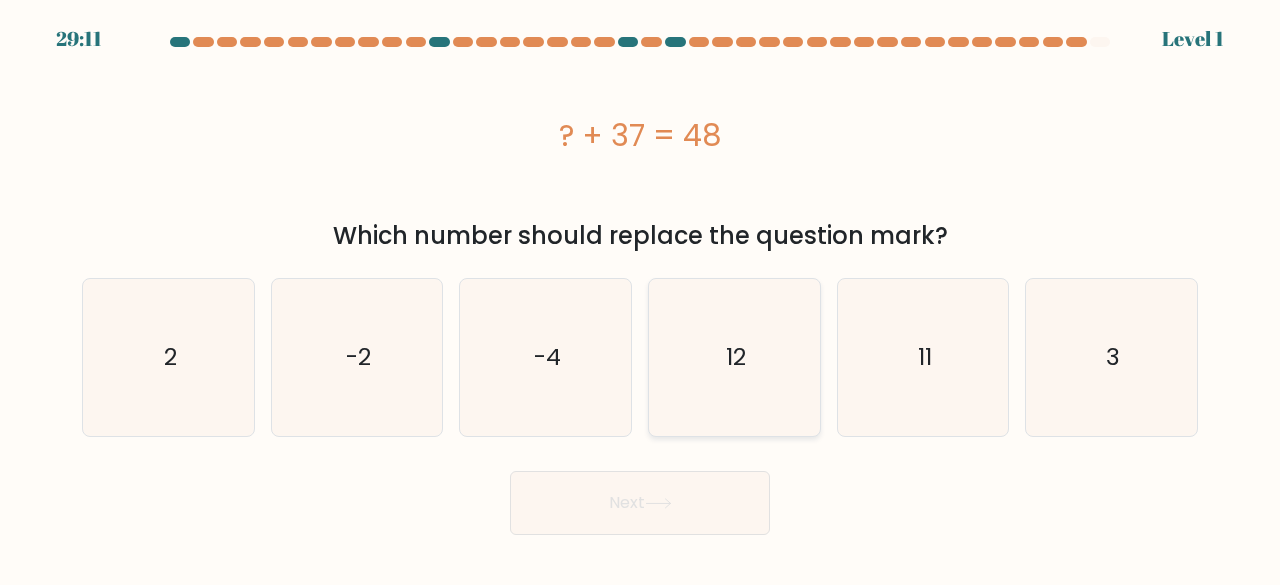 click on "12" 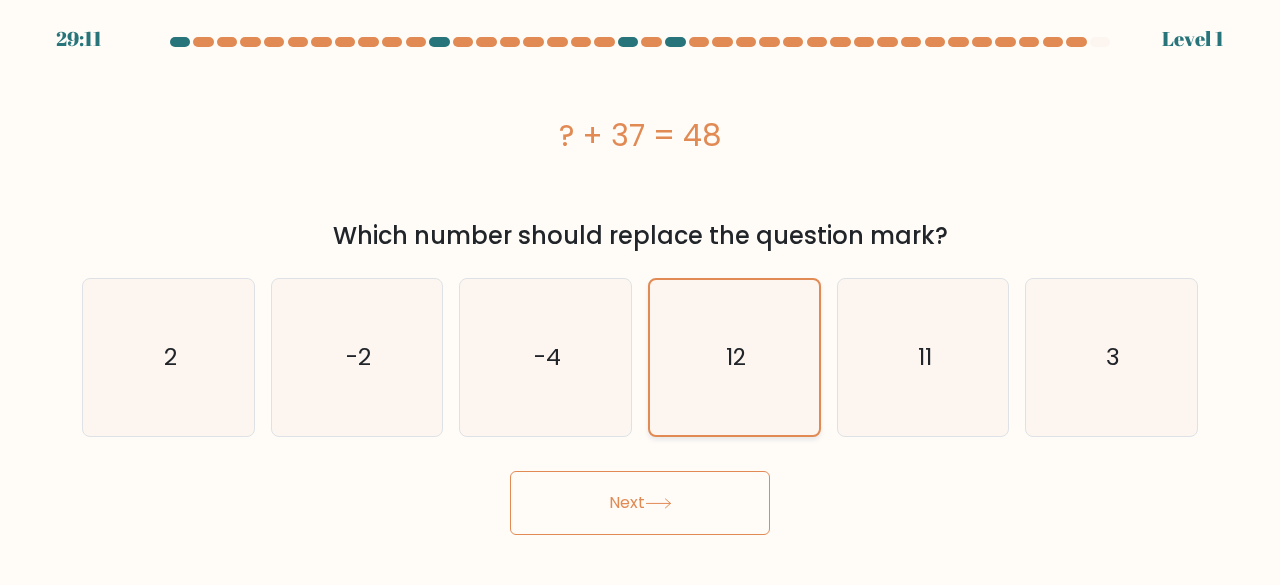 click on "Next" at bounding box center [640, 503] 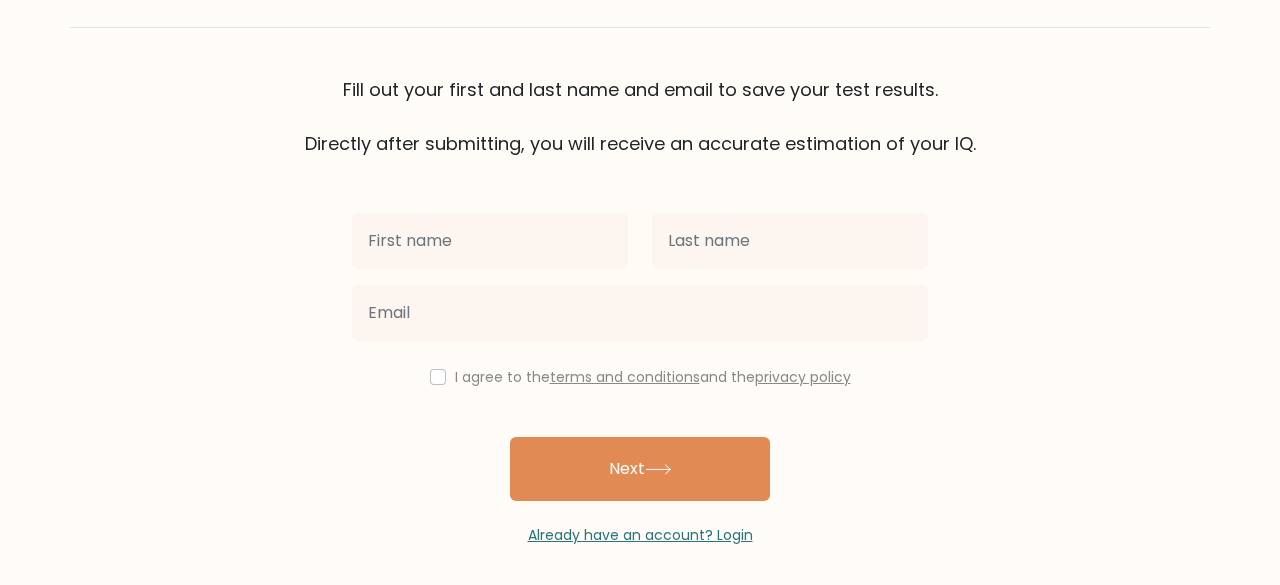 scroll, scrollTop: 115, scrollLeft: 0, axis: vertical 